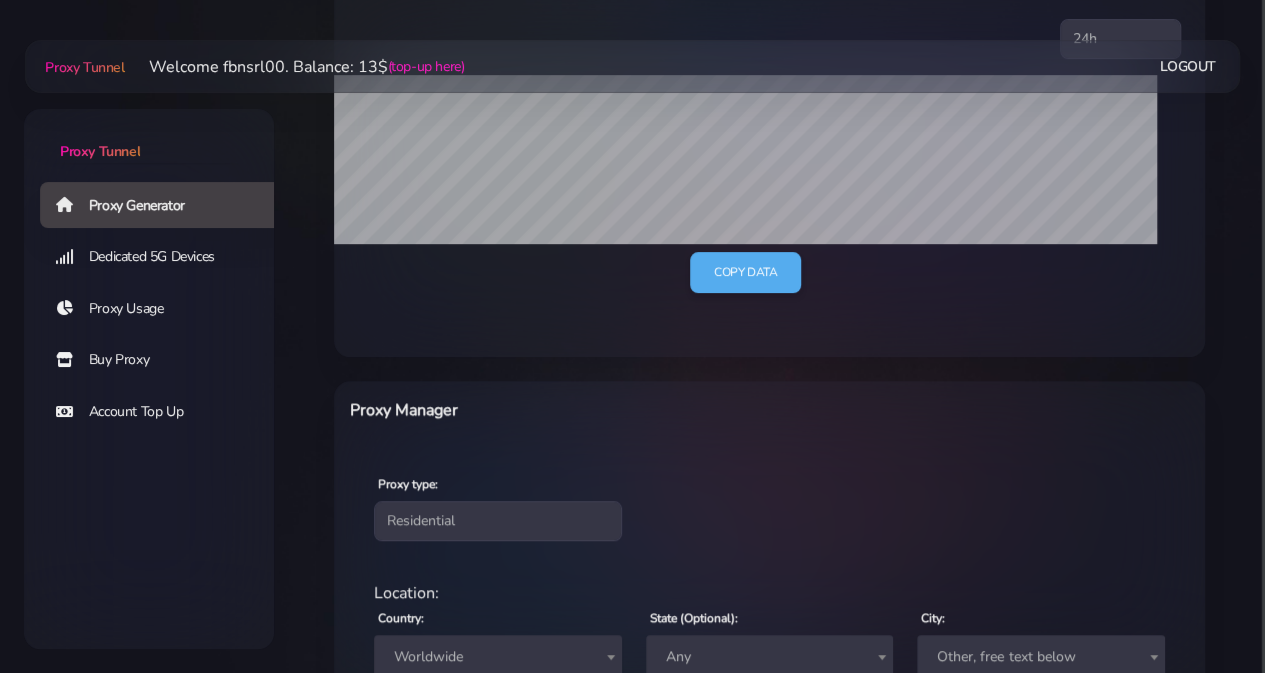 scroll, scrollTop: 500, scrollLeft: 0, axis: vertical 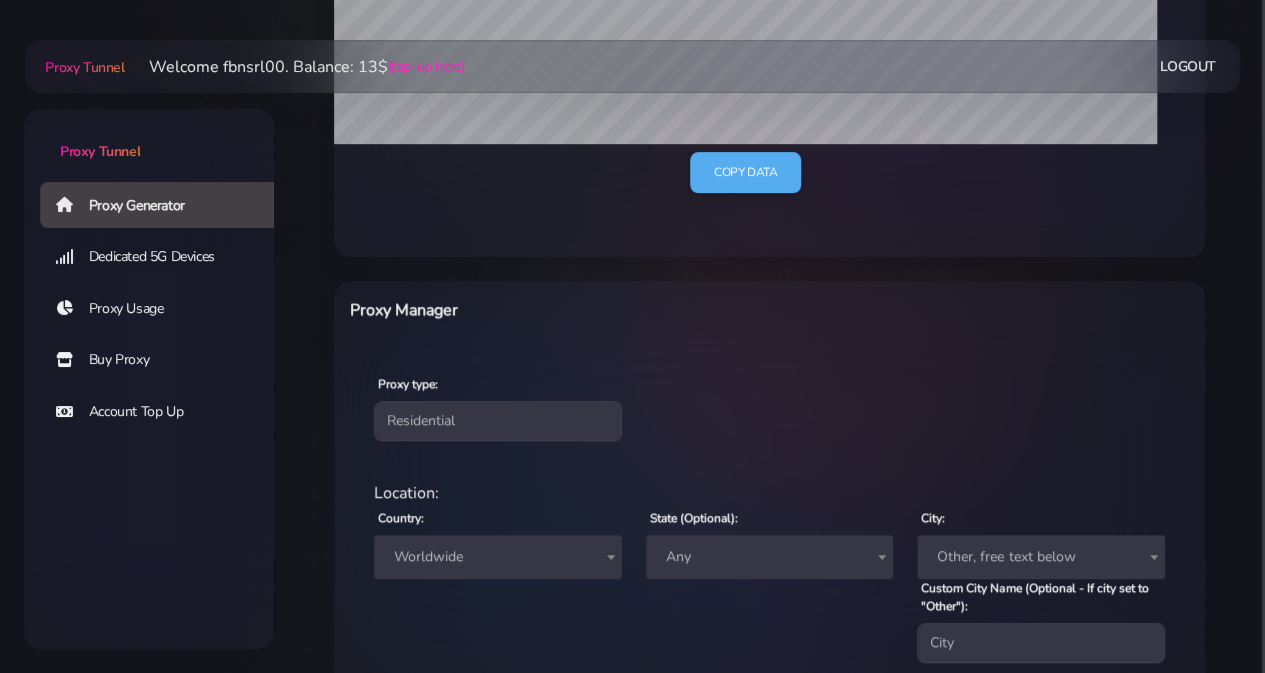 click on "Proxy type:
Residential
Static
Mobile" at bounding box center [769, 406] 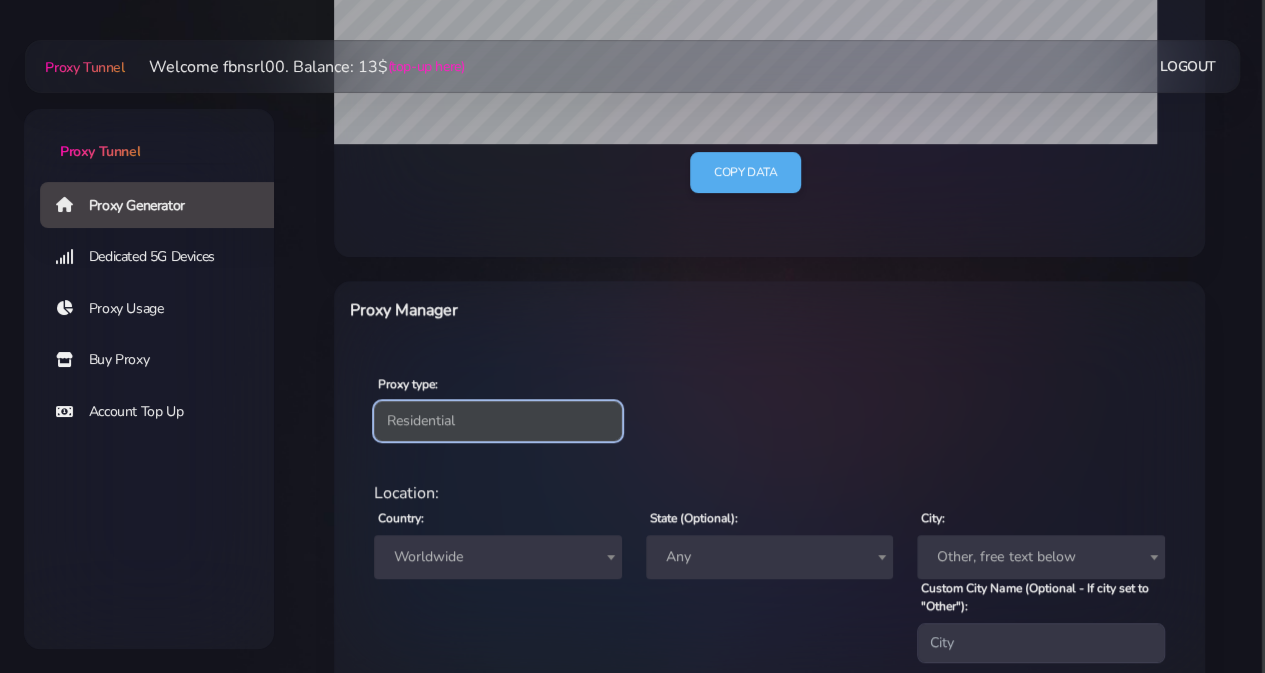 click on "Residential
Static
Mobile" at bounding box center [498, 421] 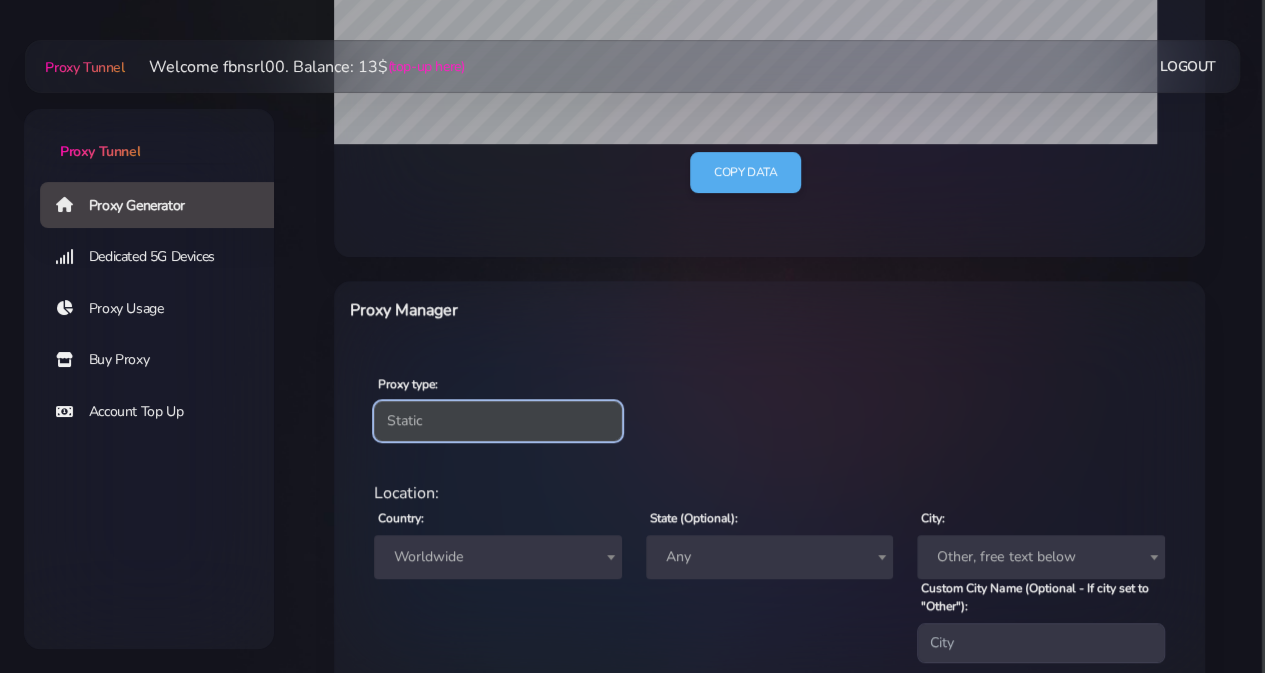 click on "Residential
Static
Mobile" at bounding box center (498, 421) 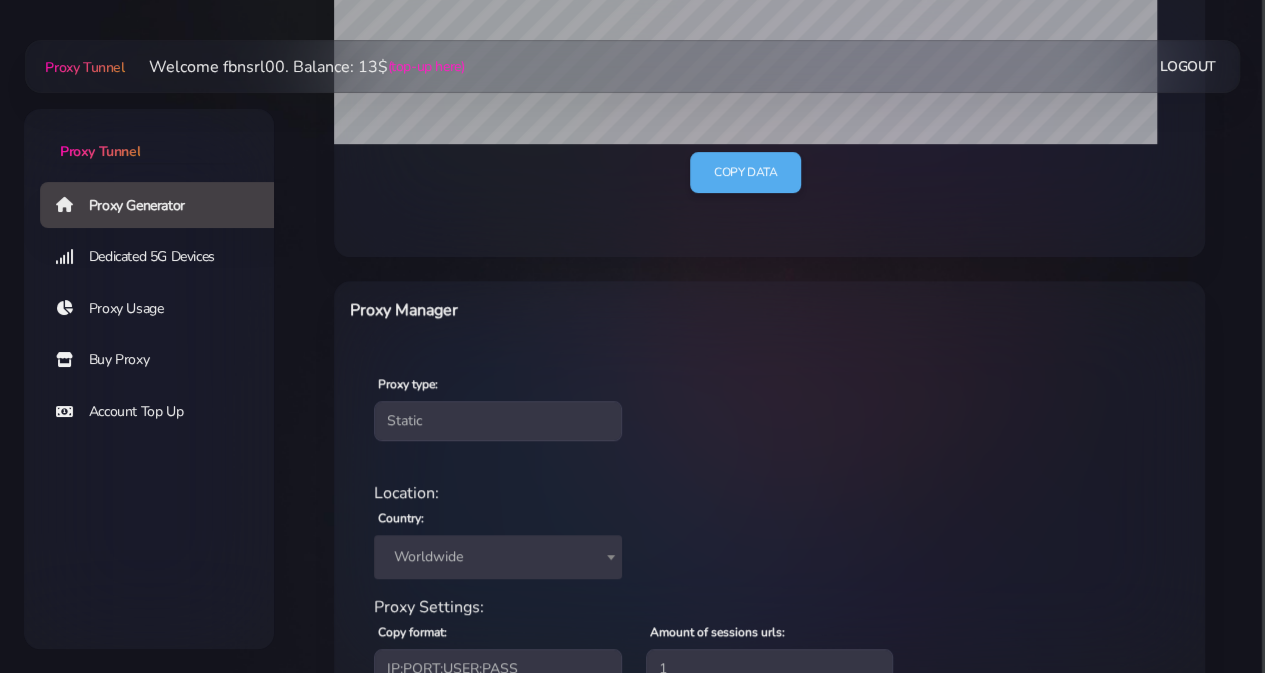 click on "Worldwide" at bounding box center [498, 557] 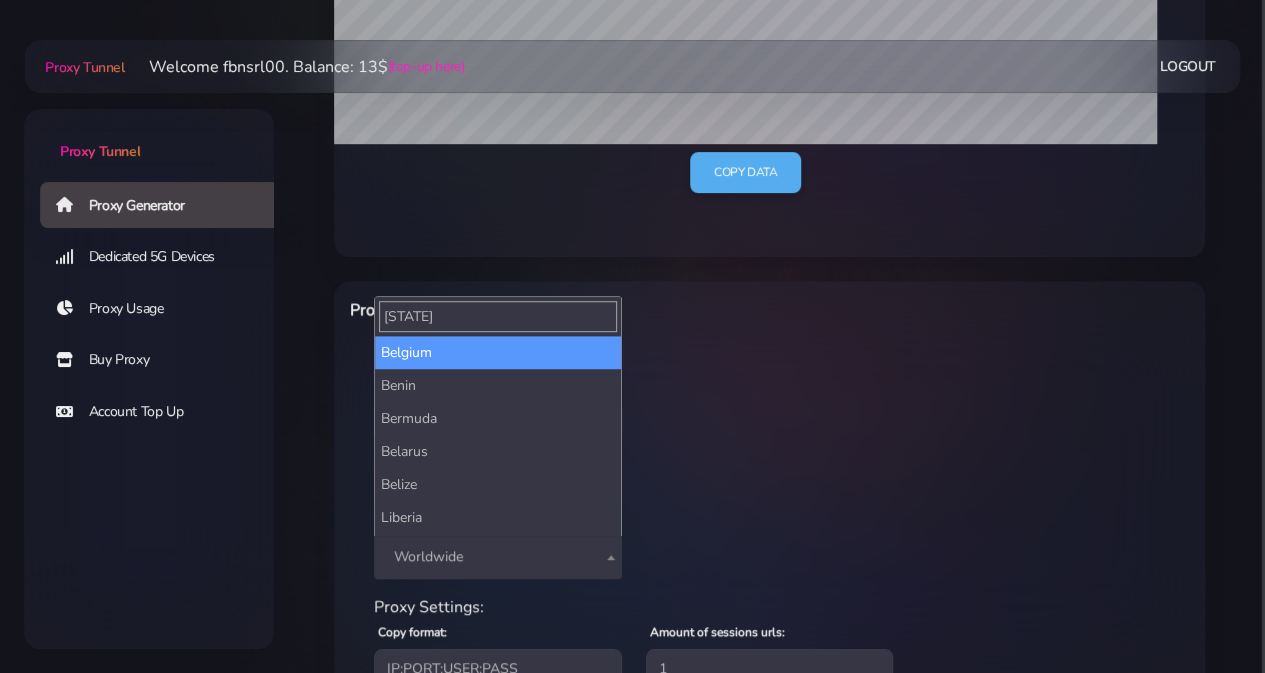 type on "[STATE]" 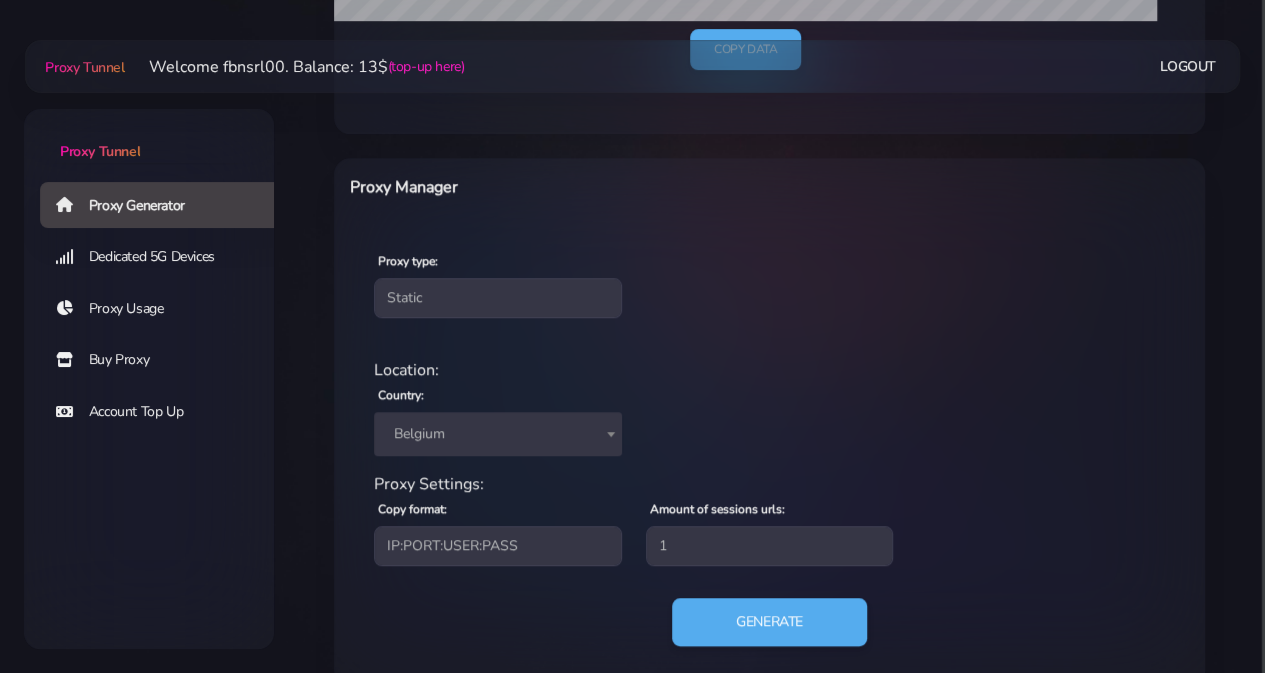 scroll, scrollTop: 659, scrollLeft: 0, axis: vertical 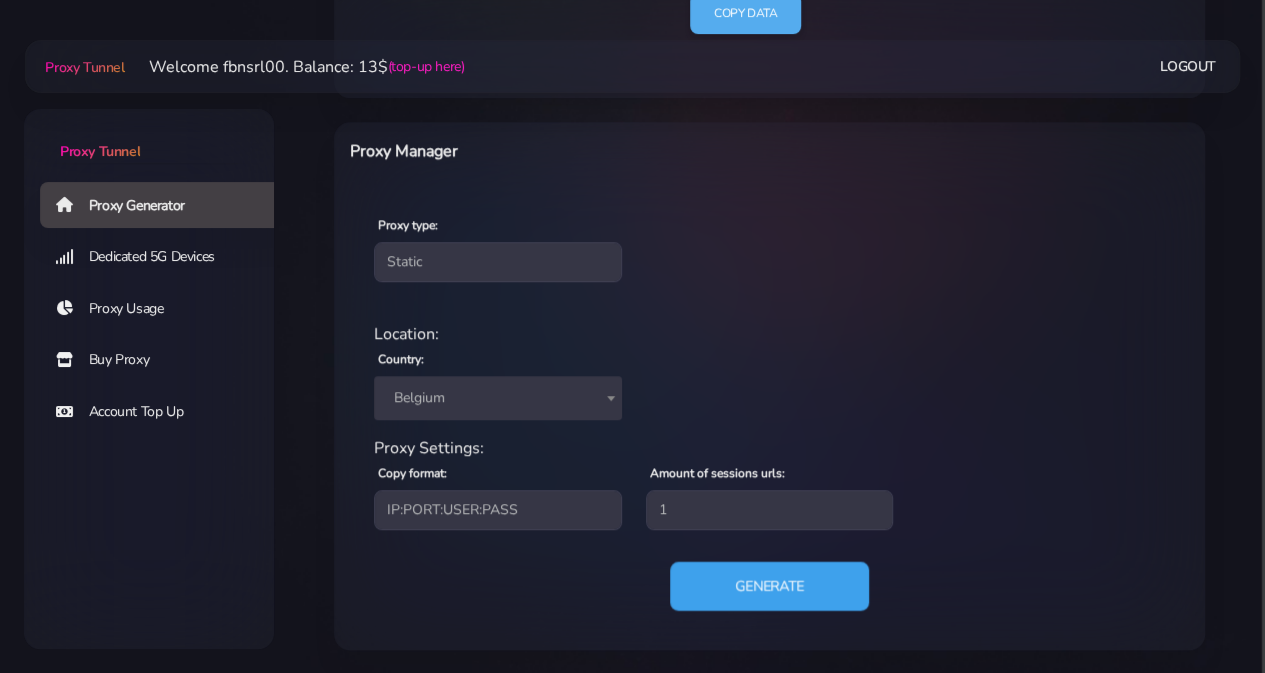click on "Generate" at bounding box center [769, 586] 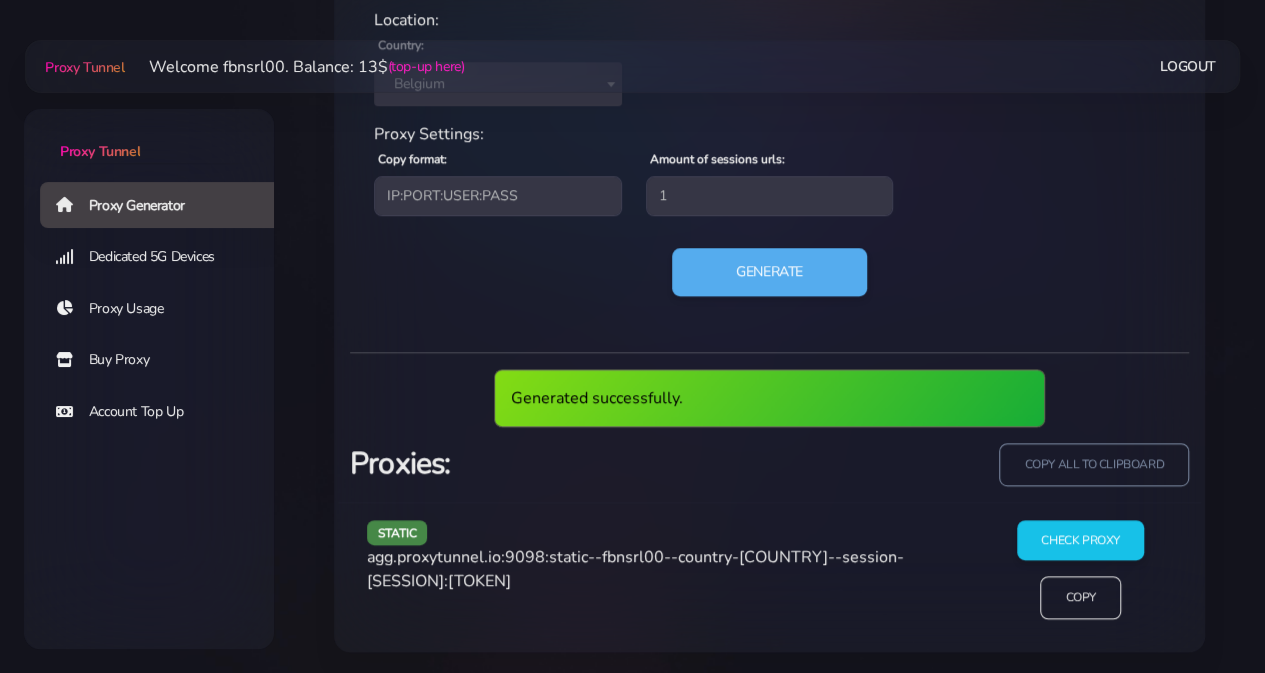 scroll, scrollTop: 900, scrollLeft: 0, axis: vertical 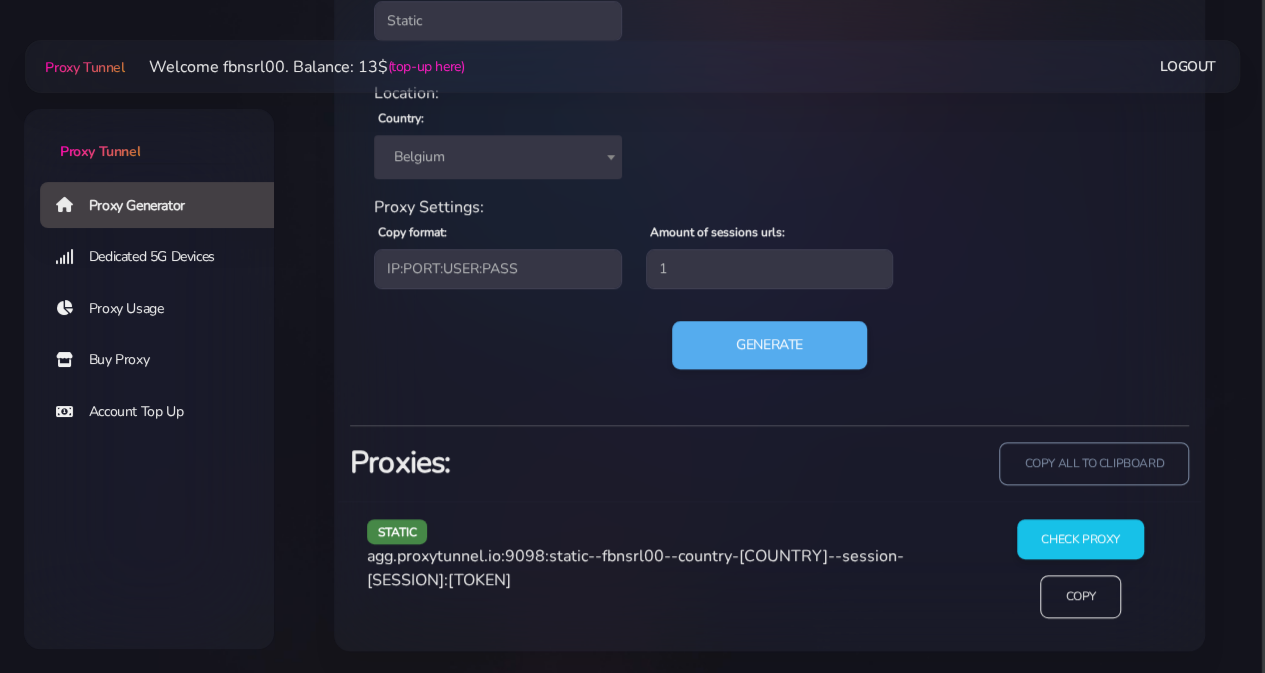 click on "agg.proxytunnel.io:9098:static--fbnsrl00--country-[COUNTRY]--session-[SESSION]:[TOKEN]" at bounding box center [635, 568] 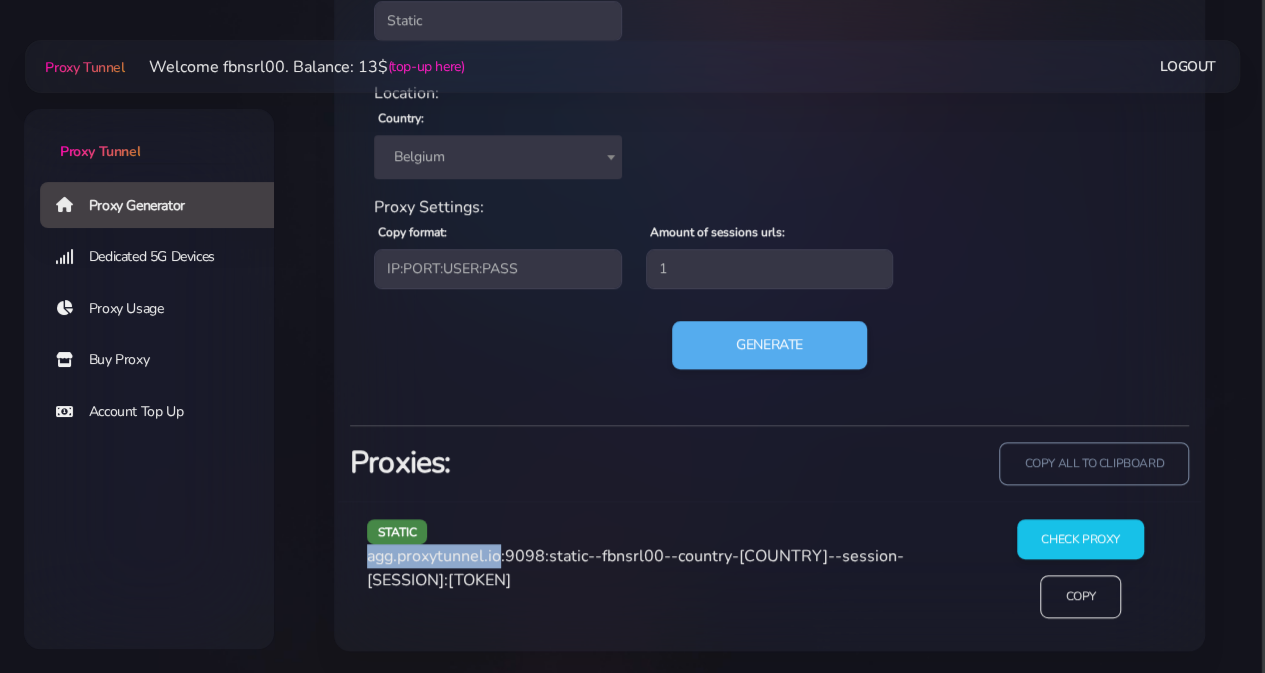 drag, startPoint x: 500, startPoint y: 560, endPoint x: 365, endPoint y: 559, distance: 135.00371 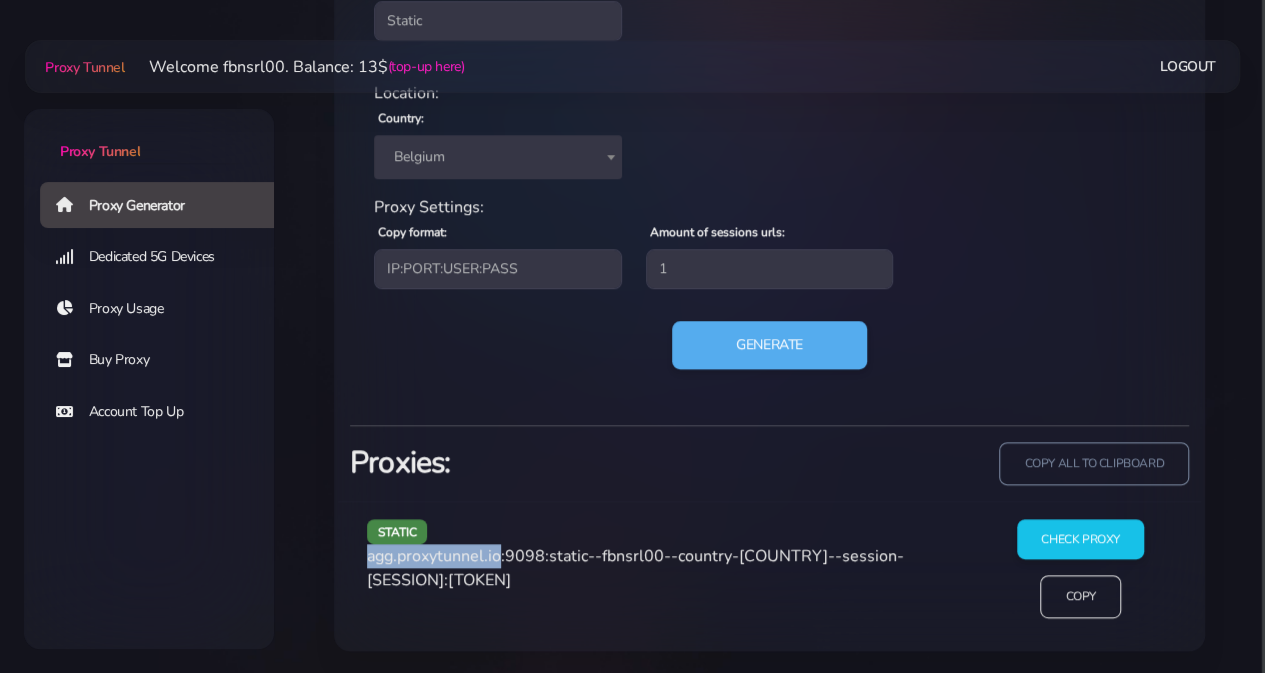 click on "static
agg.proxytunnel.io:9098:static--fbnsrl00--country-[COUNTRY]--session-[SESSION]:[TOKEN]" at bounding box center (666, 577) 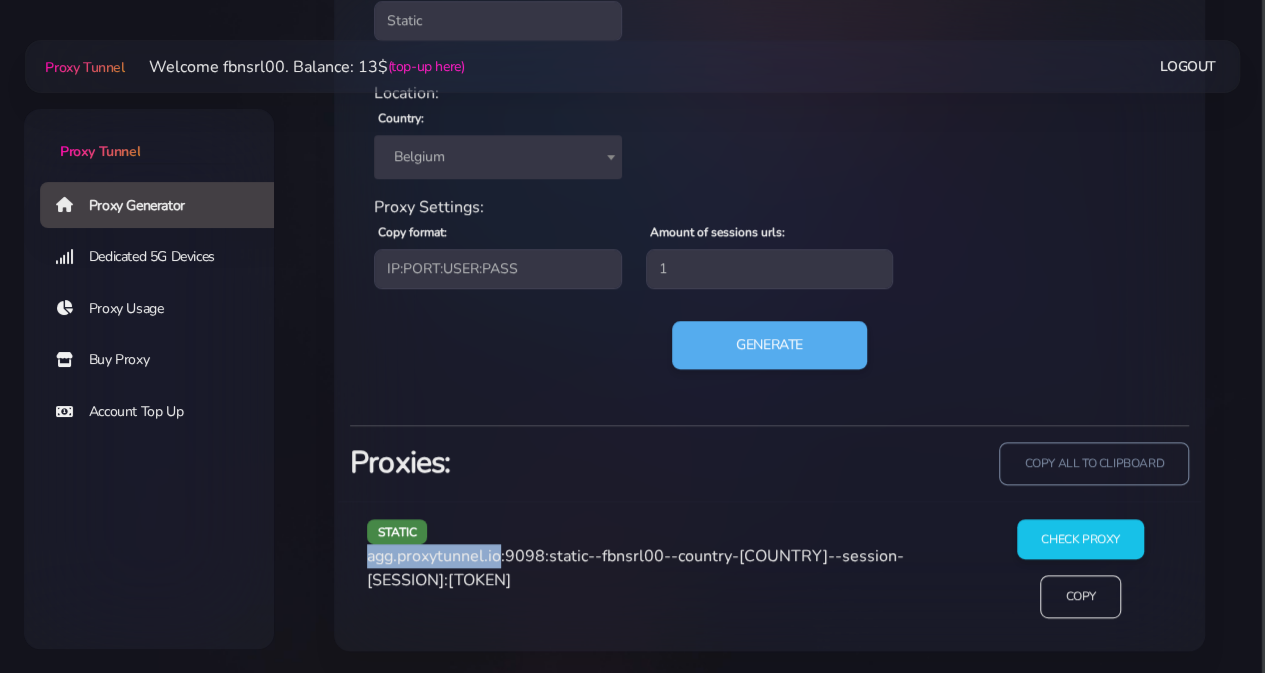 copy on "agg.proxytunnel.io" 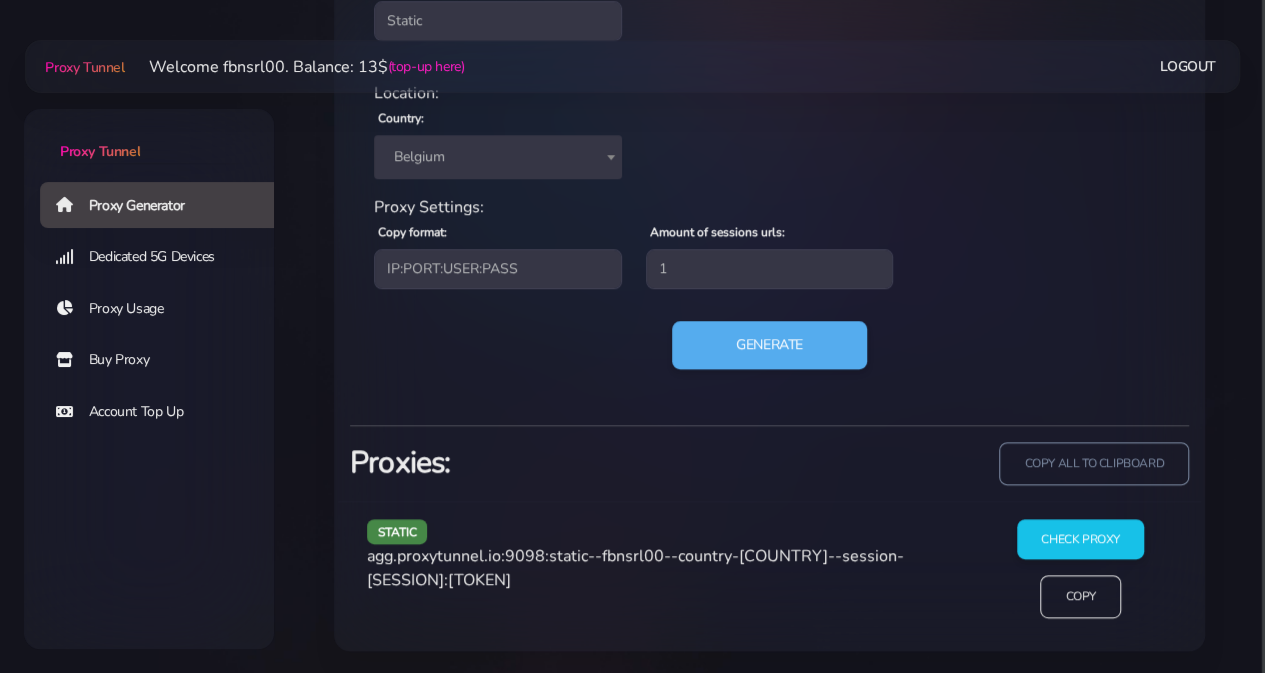 click on "agg.proxytunnel.io:9098:static--fbnsrl00--country-[COUNTRY]--session-[SESSION]:[TOKEN]" at bounding box center [635, 568] 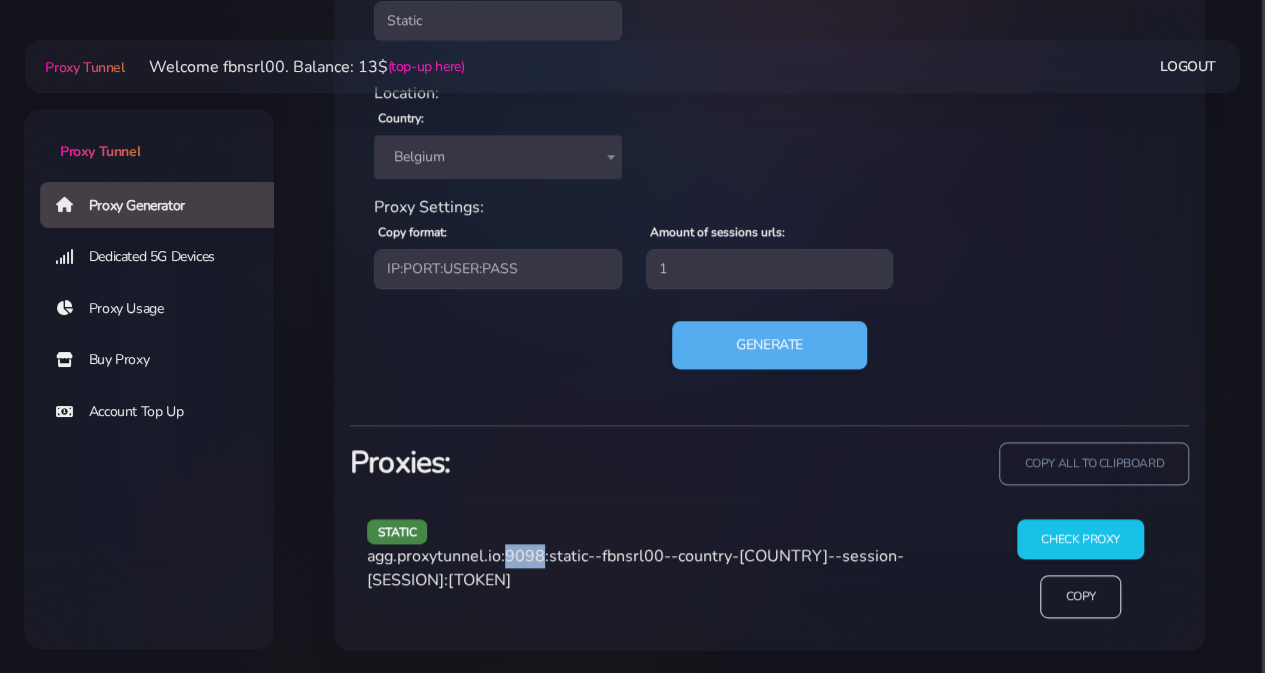 click on "agg.proxytunnel.io:9098:static--fbnsrl00--country-[COUNTRY]--session-[SESSION]:[TOKEN]" at bounding box center (635, 568) 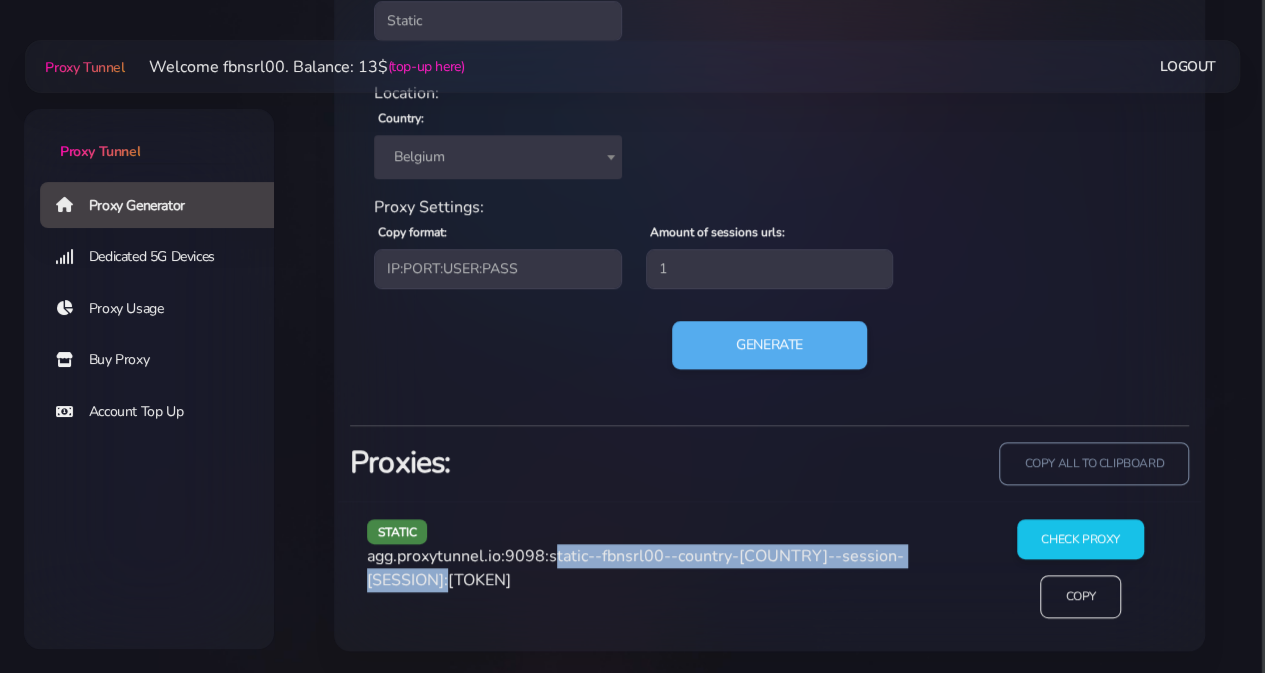drag, startPoint x: 550, startPoint y: 557, endPoint x: 550, endPoint y: 572, distance: 15 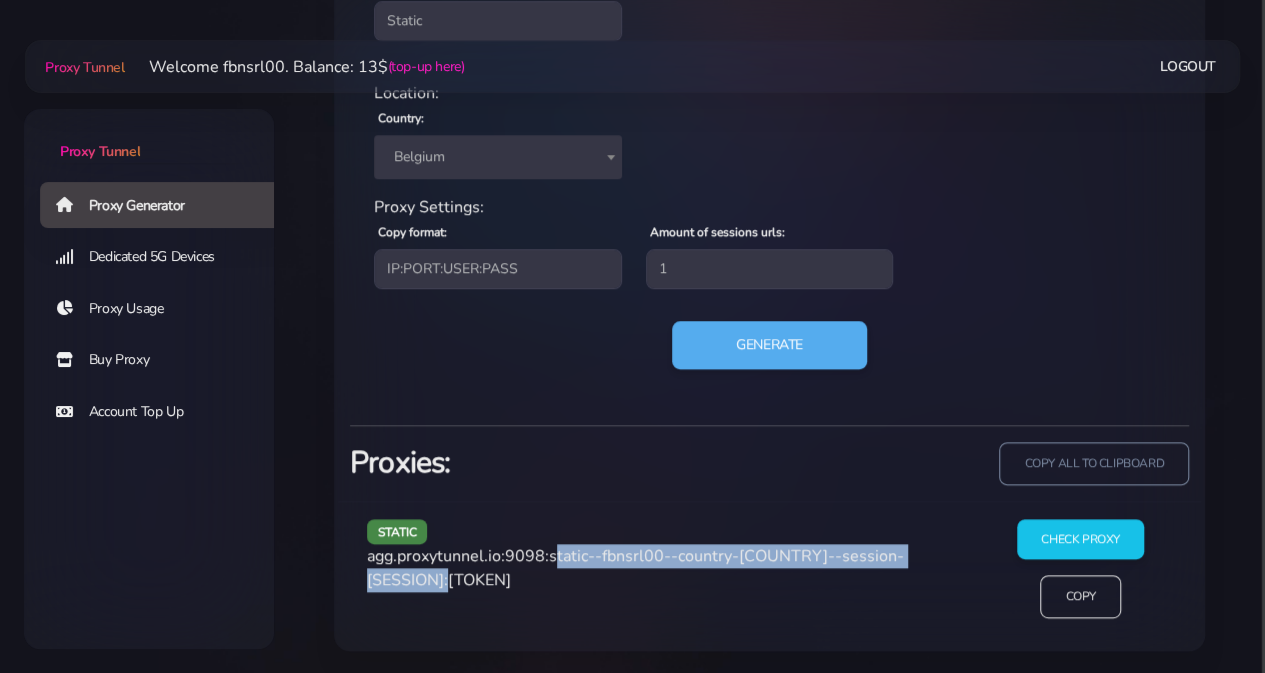 click on "static
agg.proxytunnel.io:9098:static--fbnsrl00--country-[COUNTRY]--session-[SESSION]:[TOKEN]" at bounding box center [666, 577] 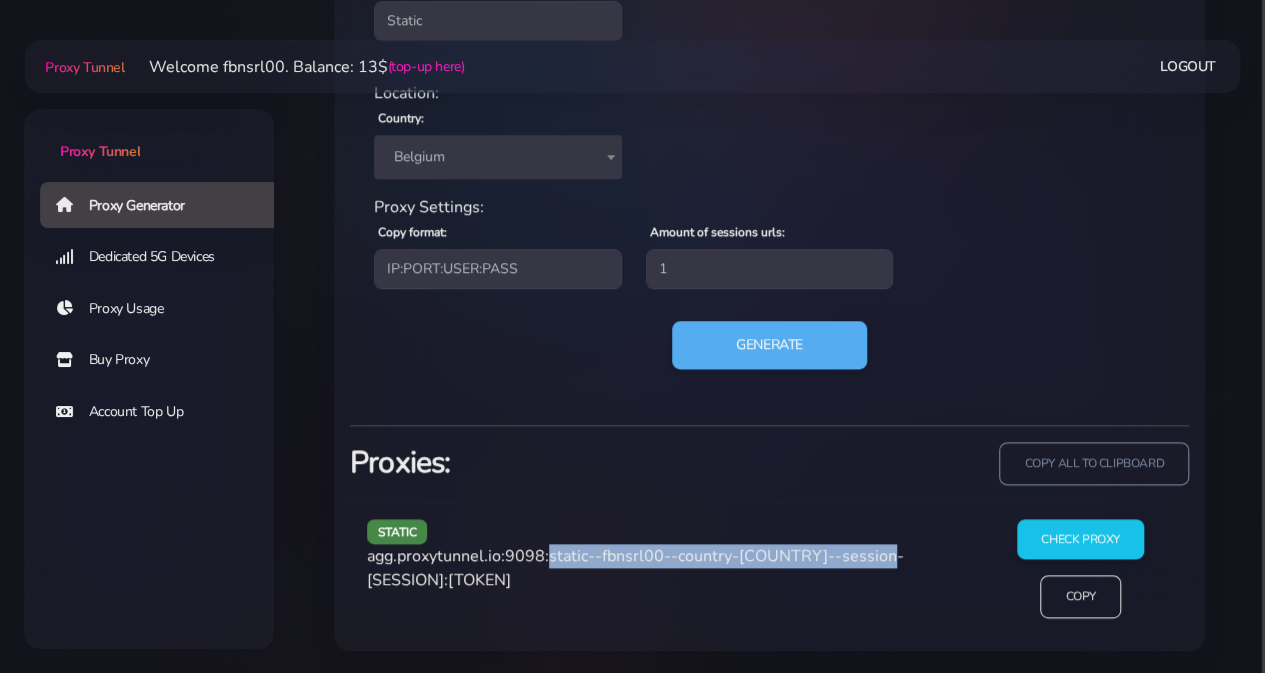 drag, startPoint x: 551, startPoint y: 559, endPoint x: 424, endPoint y: 579, distance: 128.56516 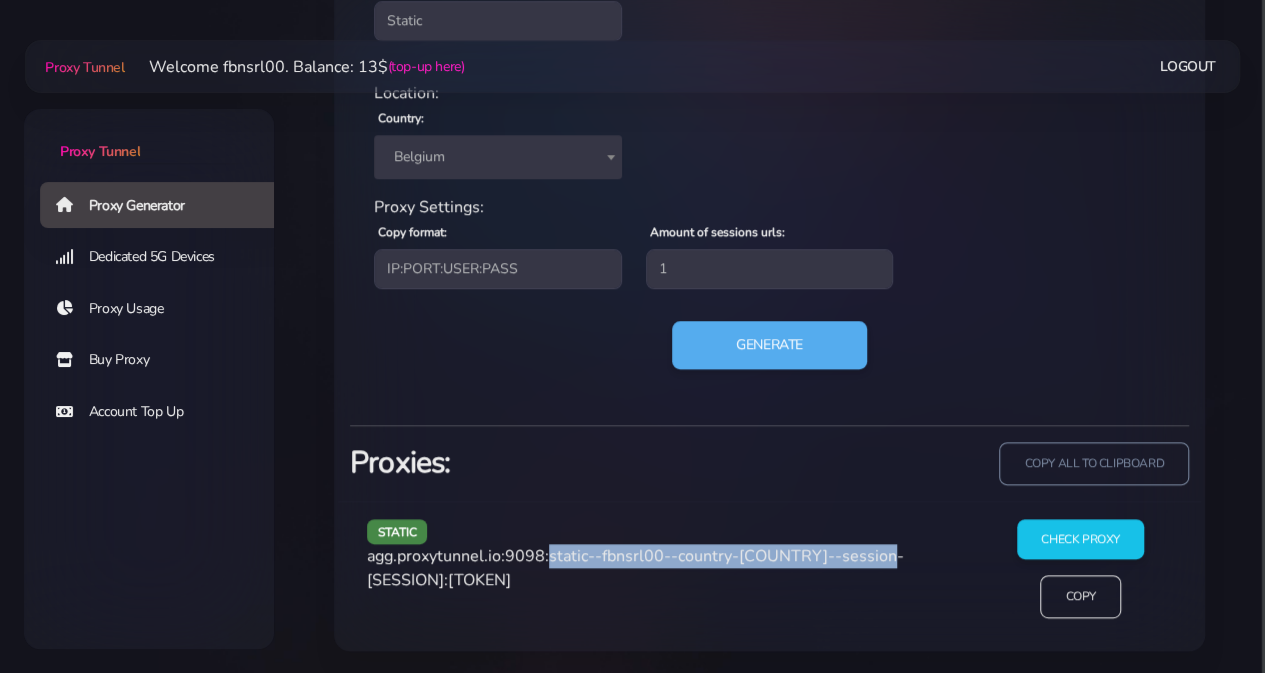 click on "agg.proxytunnel.io:9098:static--fbnsrl00--country-[COUNTRY]--session-[SESSION]:[TOKEN]" at bounding box center [635, 568] 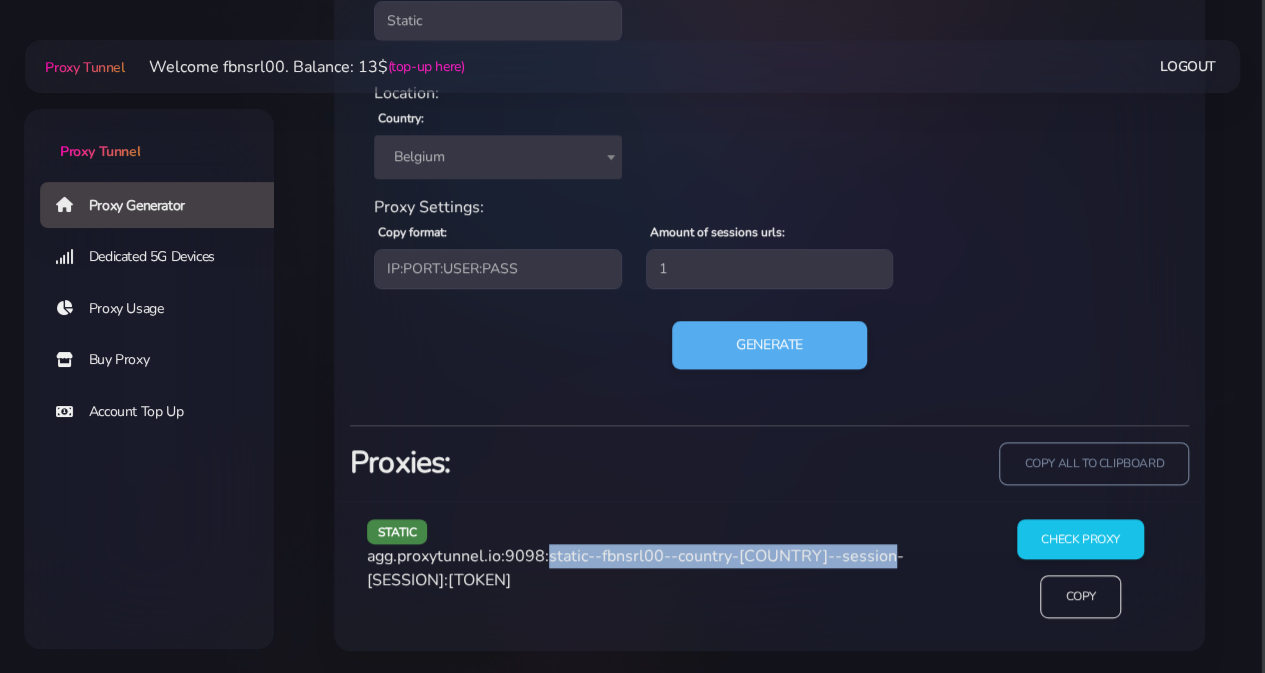 copy on "static--fbnsrl00--country-[COUNTRY]--session-[SESSION]" 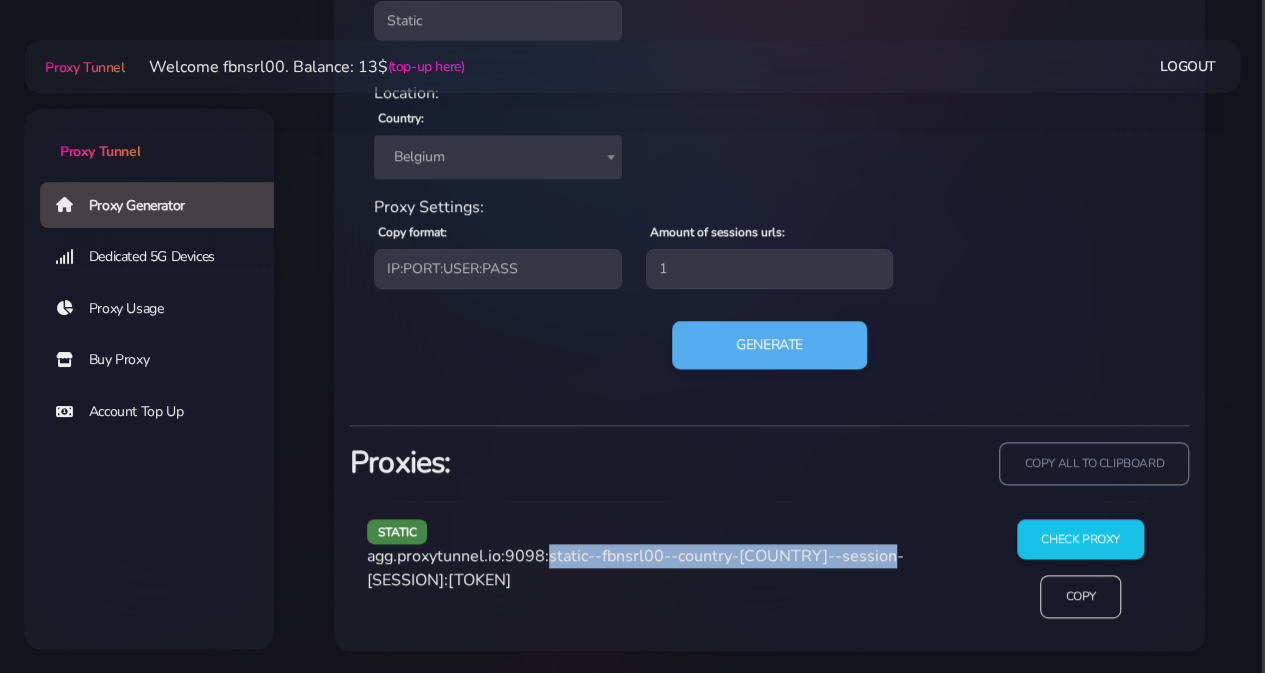 click on "agg.proxytunnel.io:9098:static--fbnsrl00--country-[COUNTRY]--session-[SESSION]:[TOKEN]" at bounding box center [635, 568] 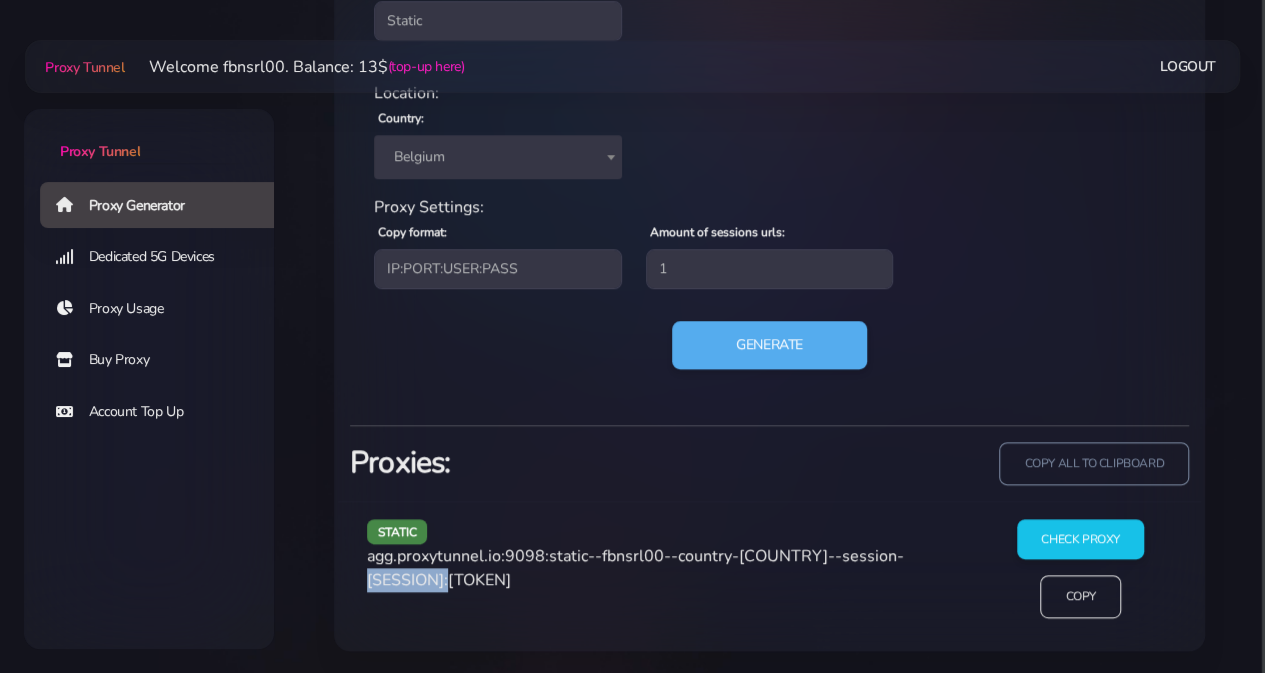 click on "agg.proxytunnel.io:9098:static--fbnsrl00--country-[COUNTRY]--session-[SESSION]:[TOKEN]" at bounding box center (635, 568) 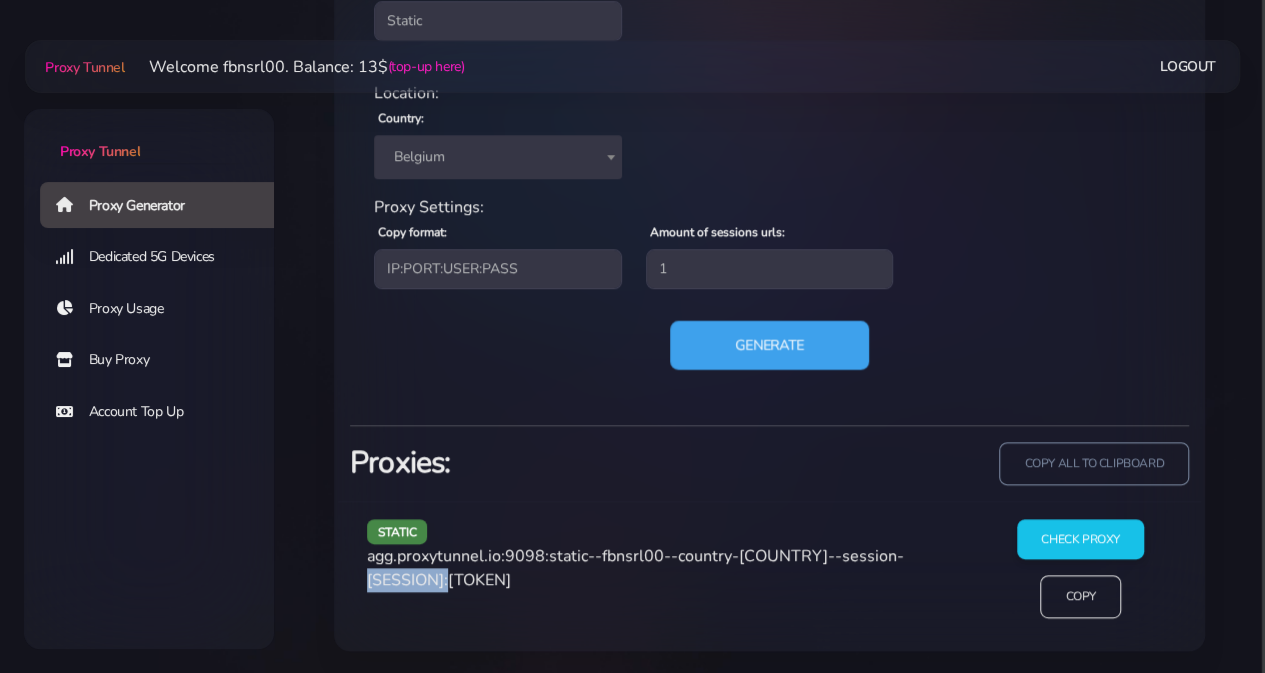click on "Generate" at bounding box center [769, 345] 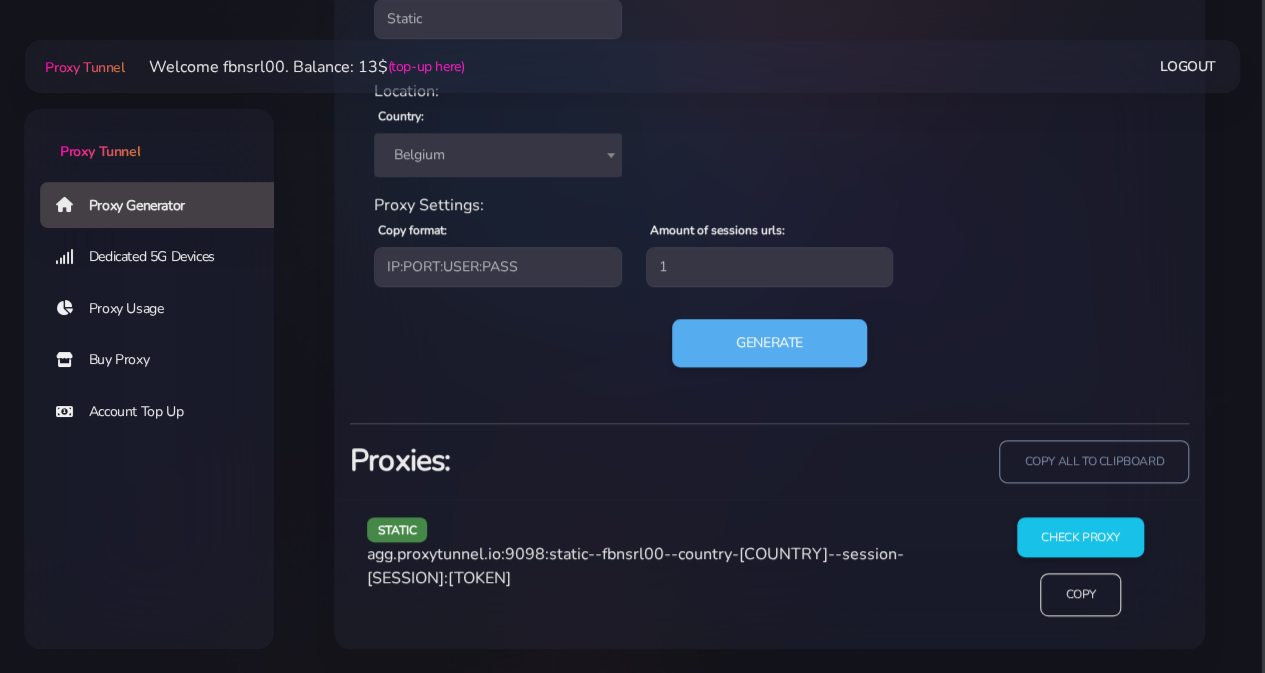 scroll, scrollTop: 900, scrollLeft: 0, axis: vertical 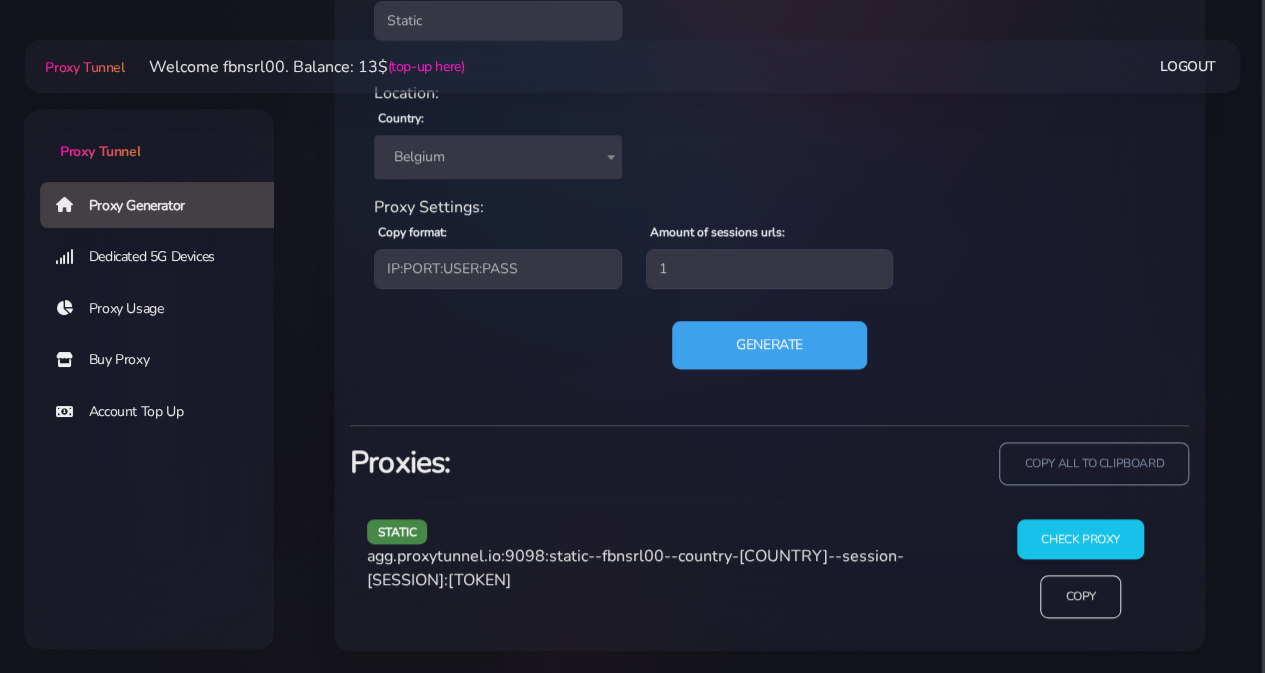 type 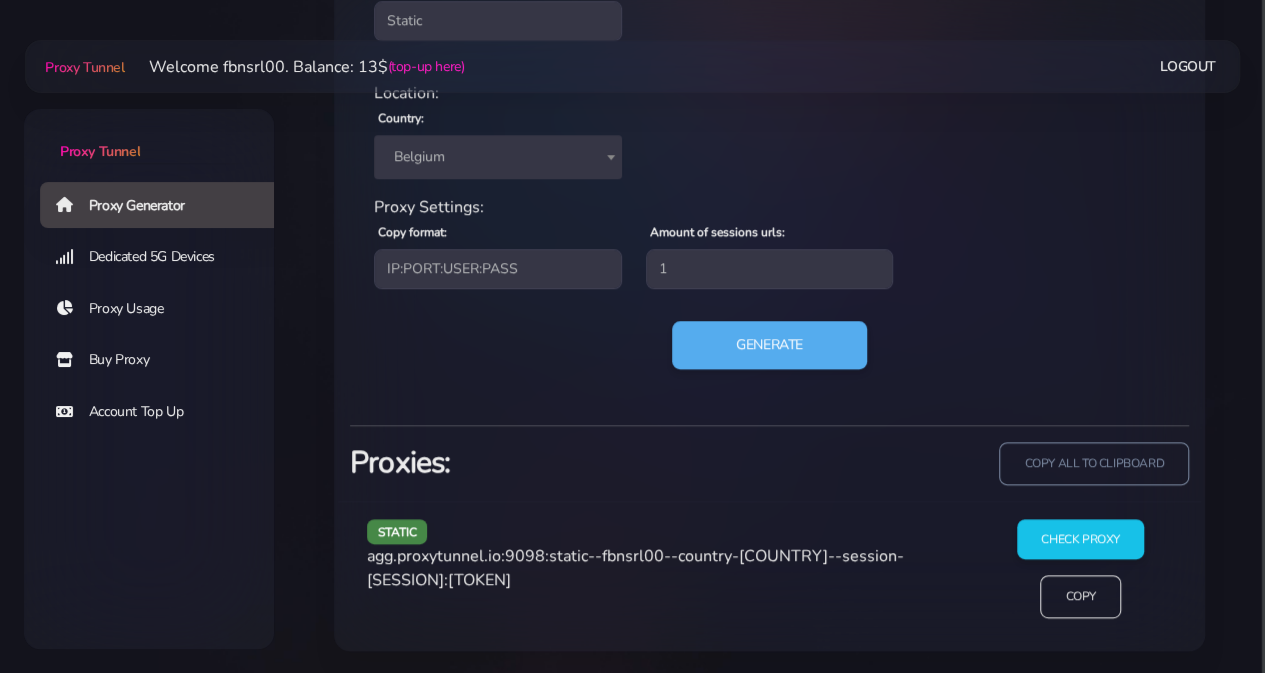 click on "agg.proxytunnel.io:9098:static--fbnsrl00--country-[COUNTRY]--session-[SESSION]:[TOKEN]" at bounding box center [635, 568] 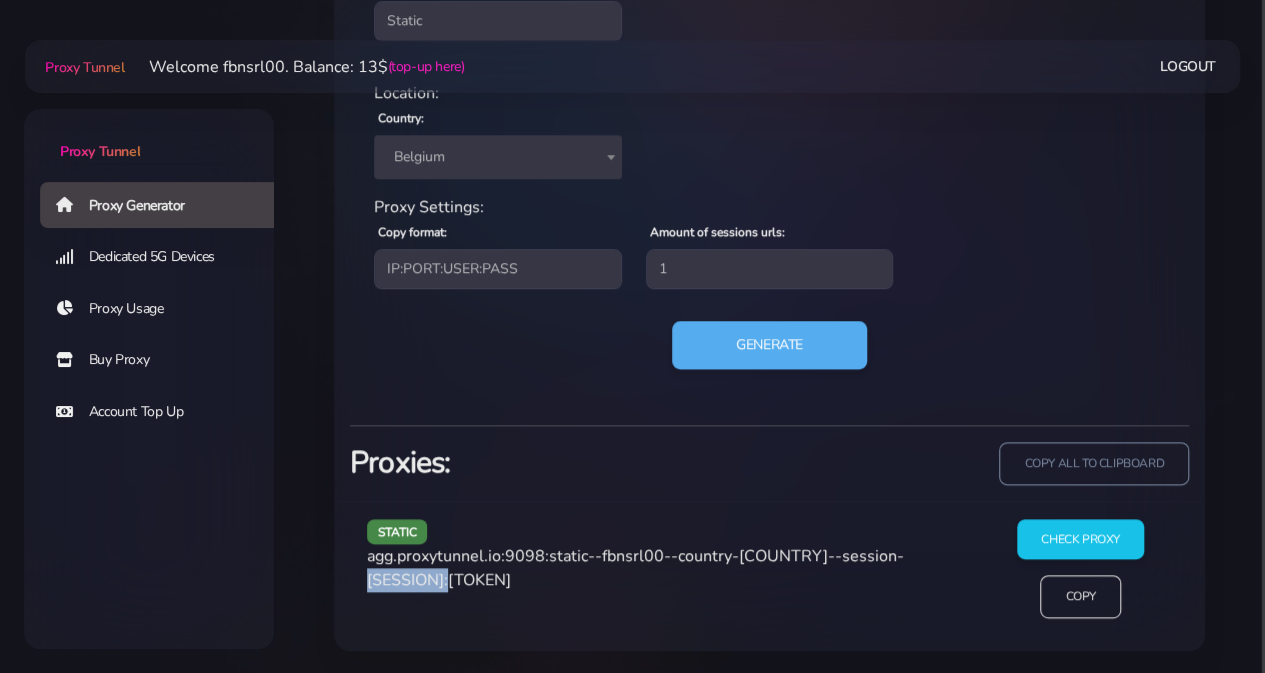 click on "agg.proxytunnel.io:9098:static--fbnsrl00--country-[COUNTRY]--session-[SESSION]:[TOKEN]" at bounding box center (635, 568) 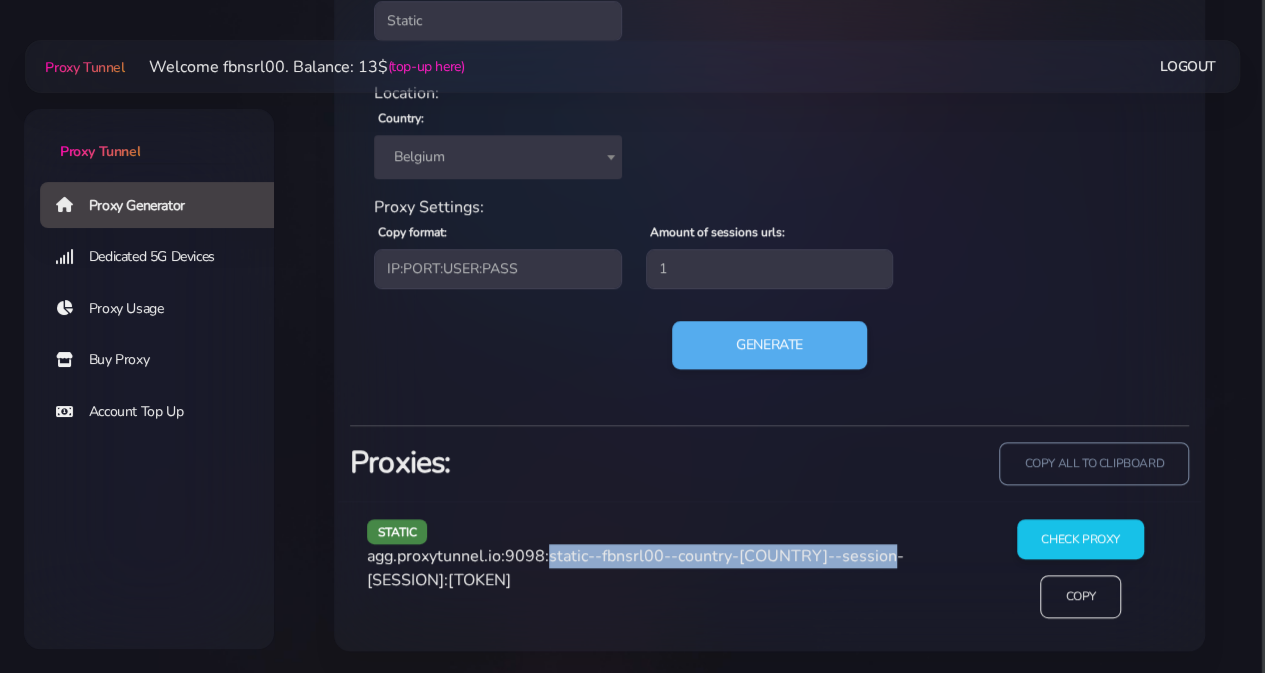 drag, startPoint x: 546, startPoint y: 555, endPoint x: 423, endPoint y: 585, distance: 126.60569 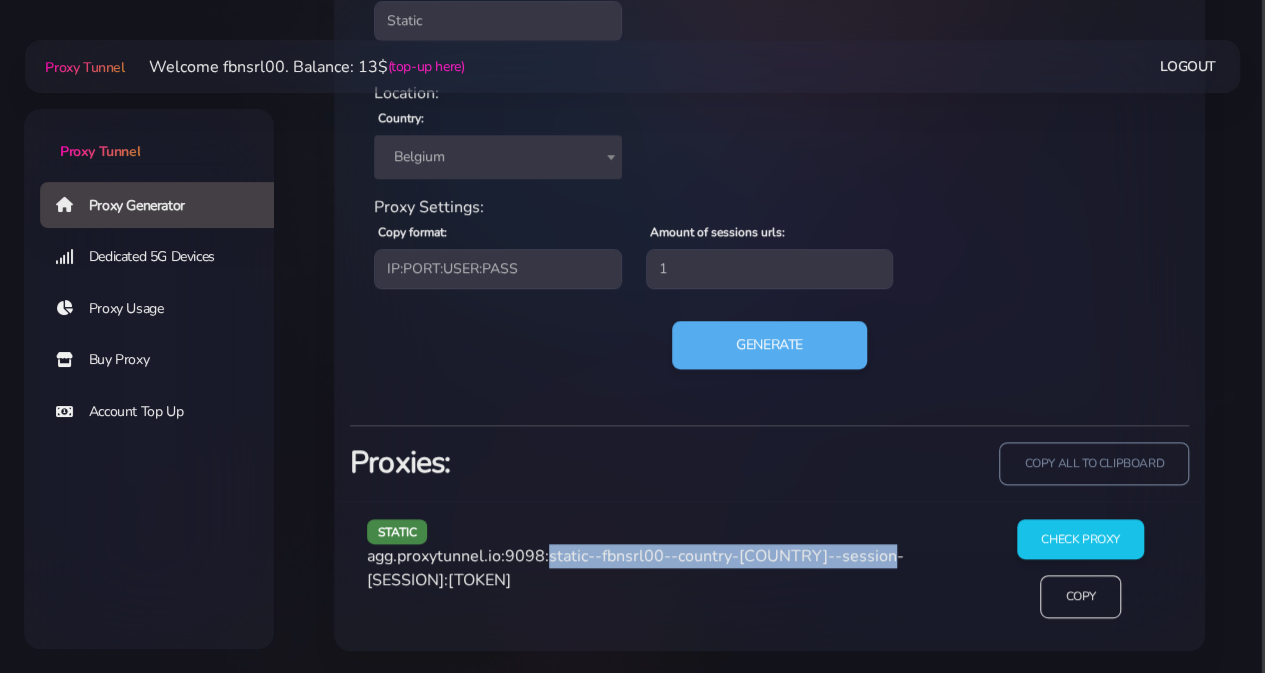 click on "agg.proxytunnel.io:9098:static--fbnsrl00--country-[COUNTRY]--session-[SESSION]:[TOKEN]" at bounding box center [635, 568] 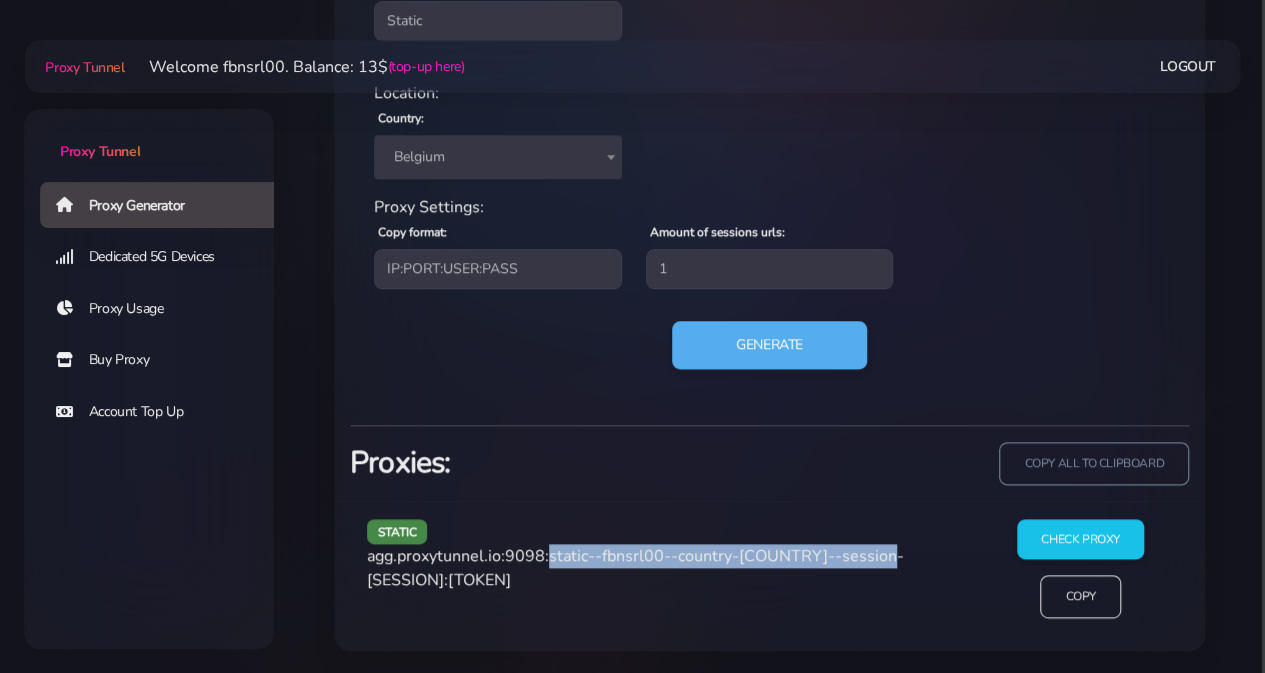 copy on "static--fbnsrl00--country-[COUNTRY]--session-[SESSION]" 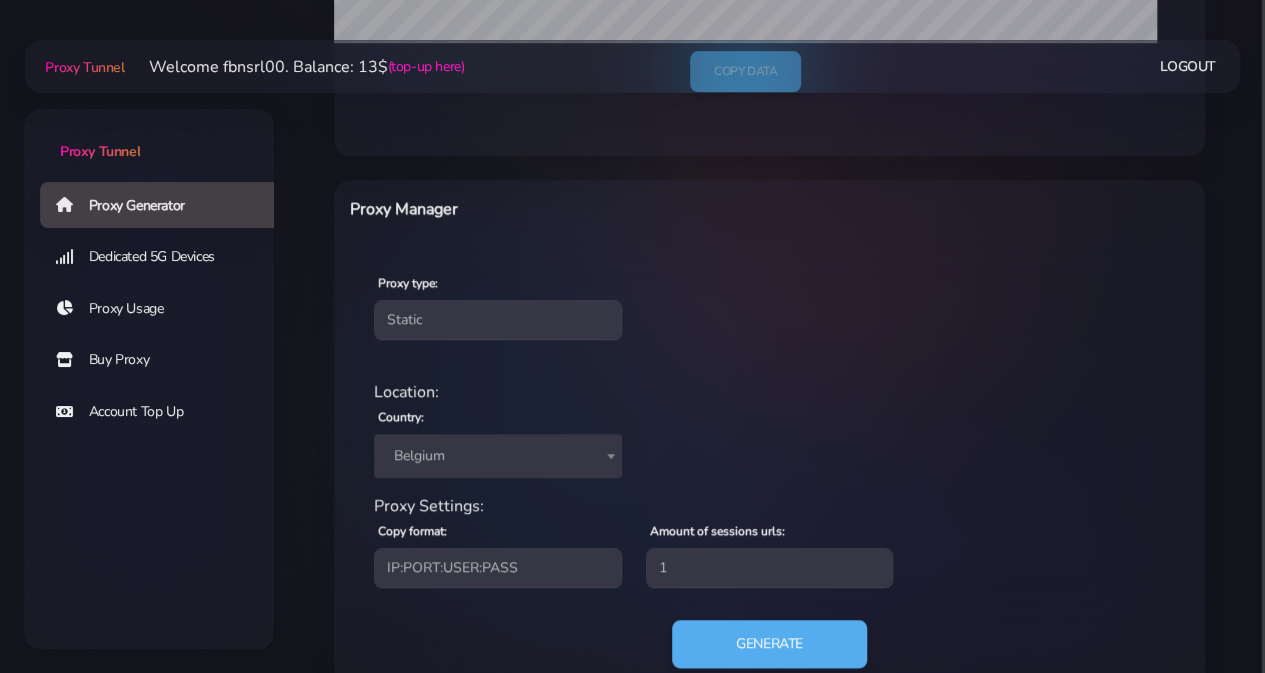 scroll, scrollTop: 600, scrollLeft: 0, axis: vertical 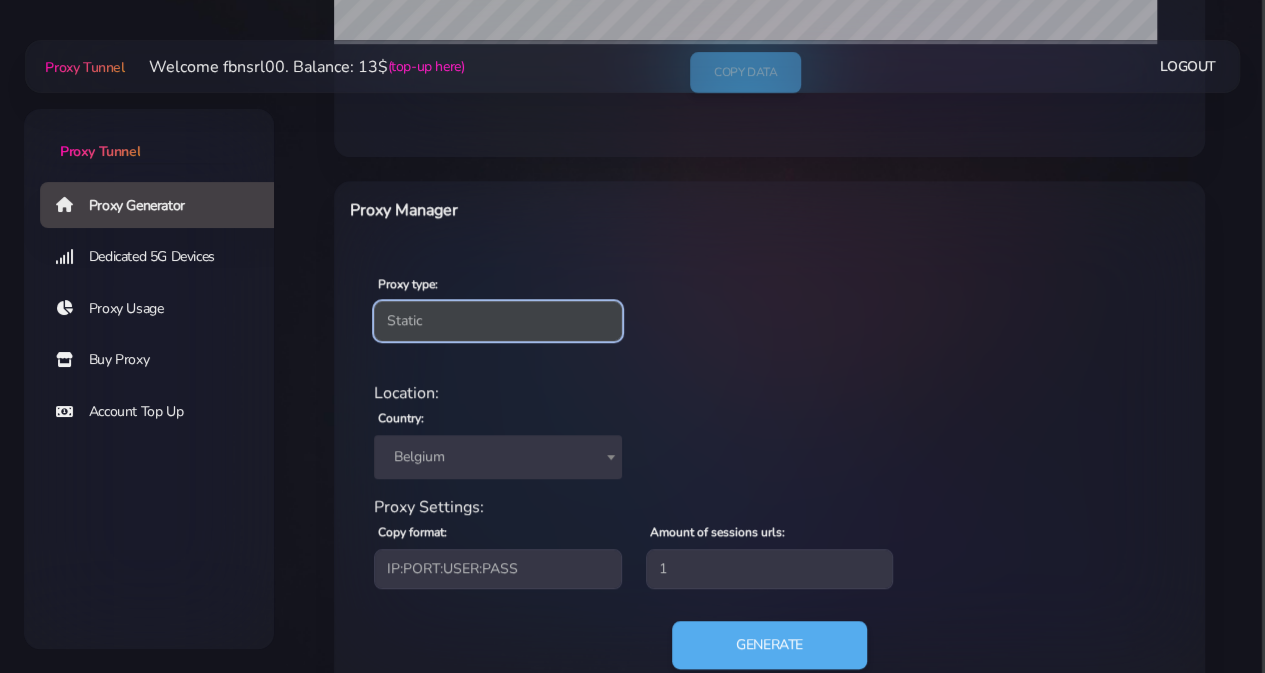 click on "Residential
Static
Mobile" at bounding box center [498, 321] 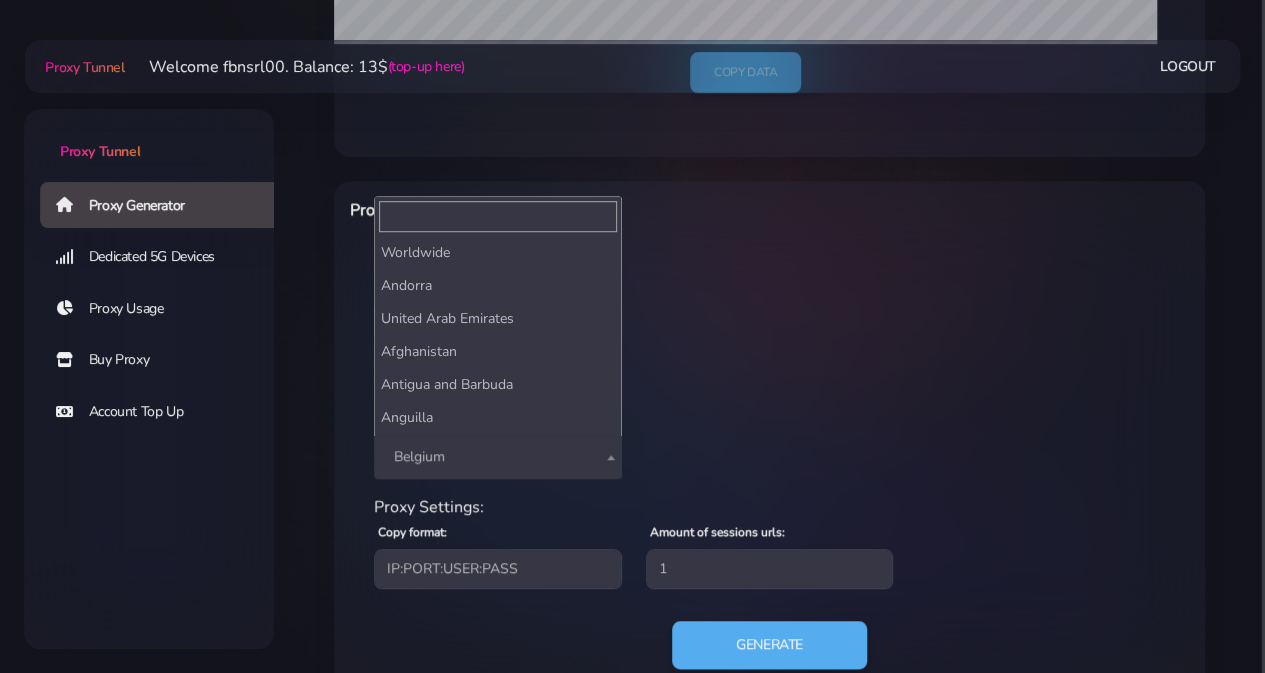 click on "Belgium" at bounding box center [498, 457] 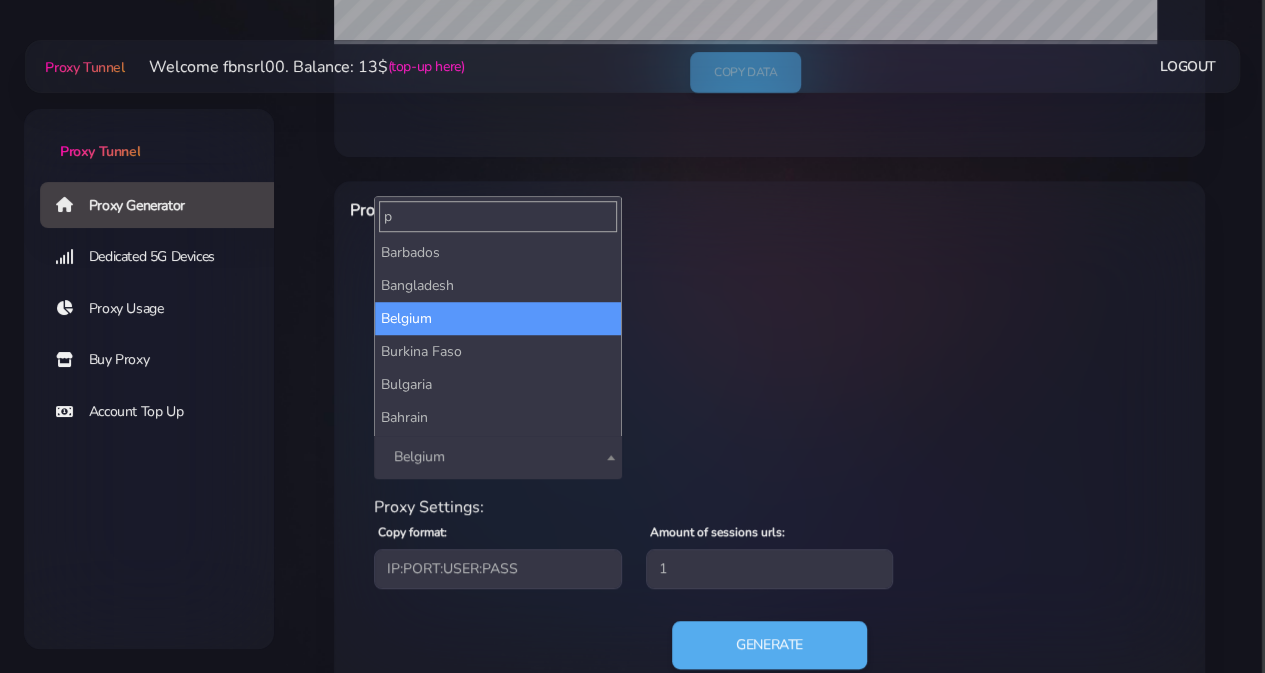 scroll, scrollTop: 0, scrollLeft: 0, axis: both 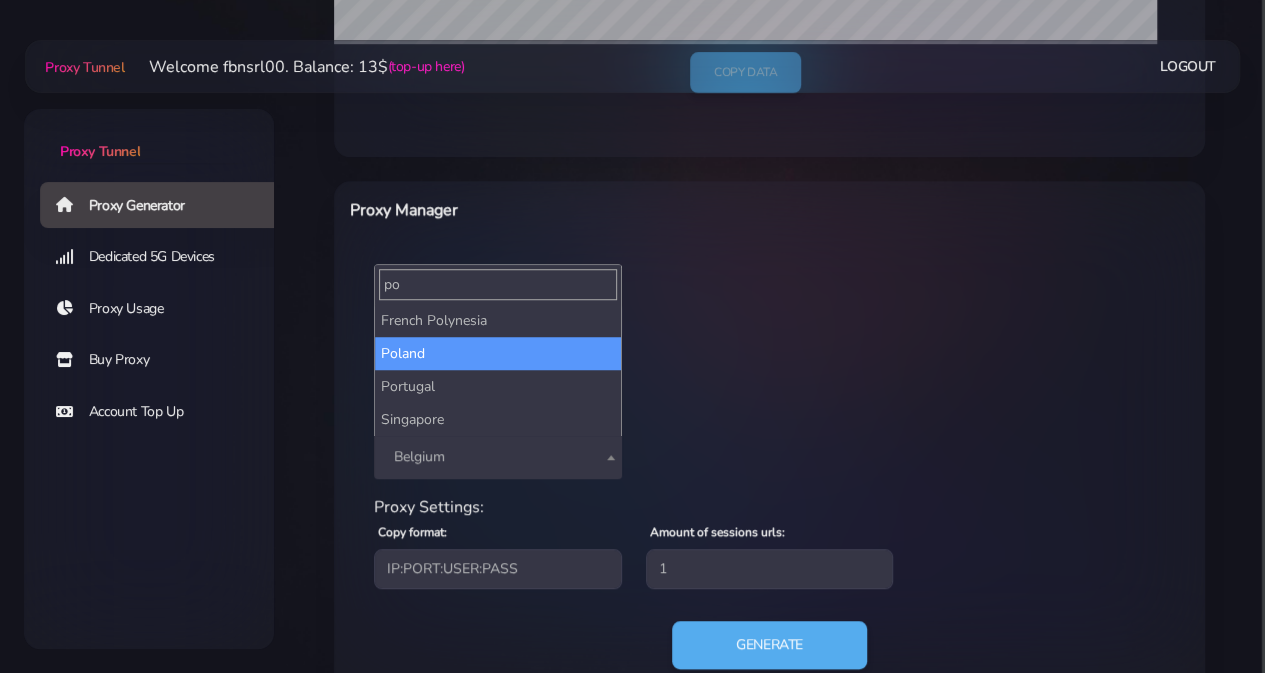 type on "po" 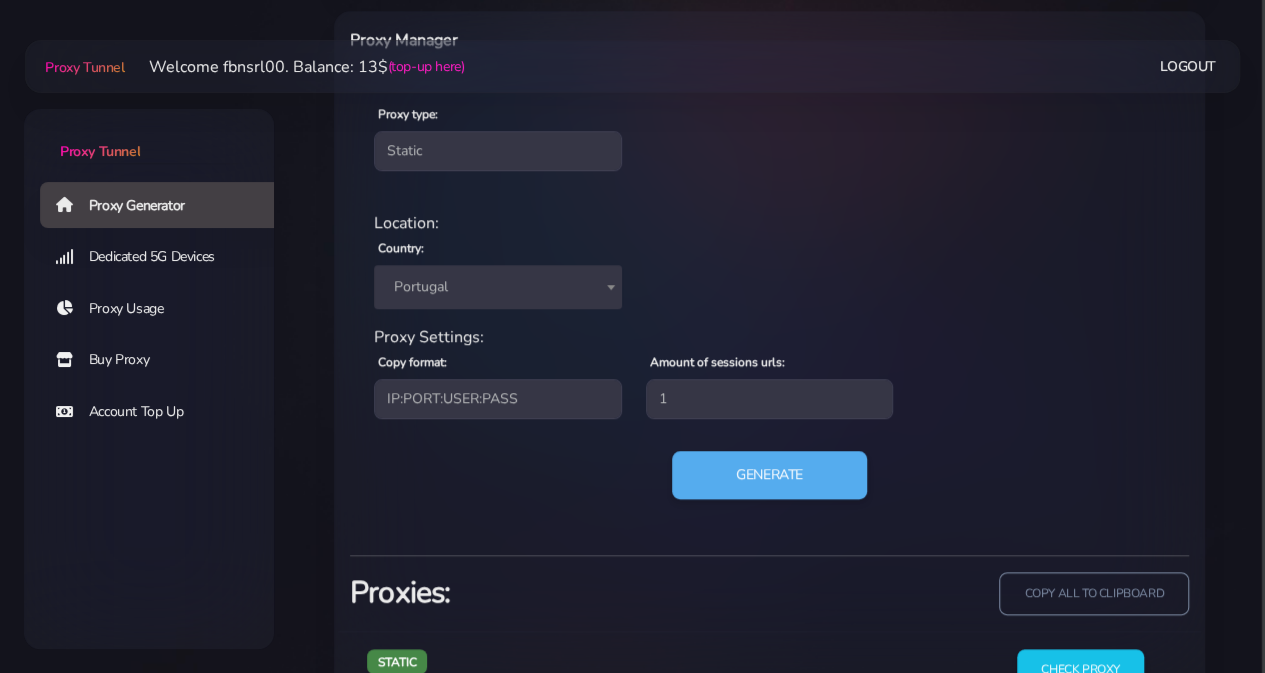 scroll, scrollTop: 900, scrollLeft: 0, axis: vertical 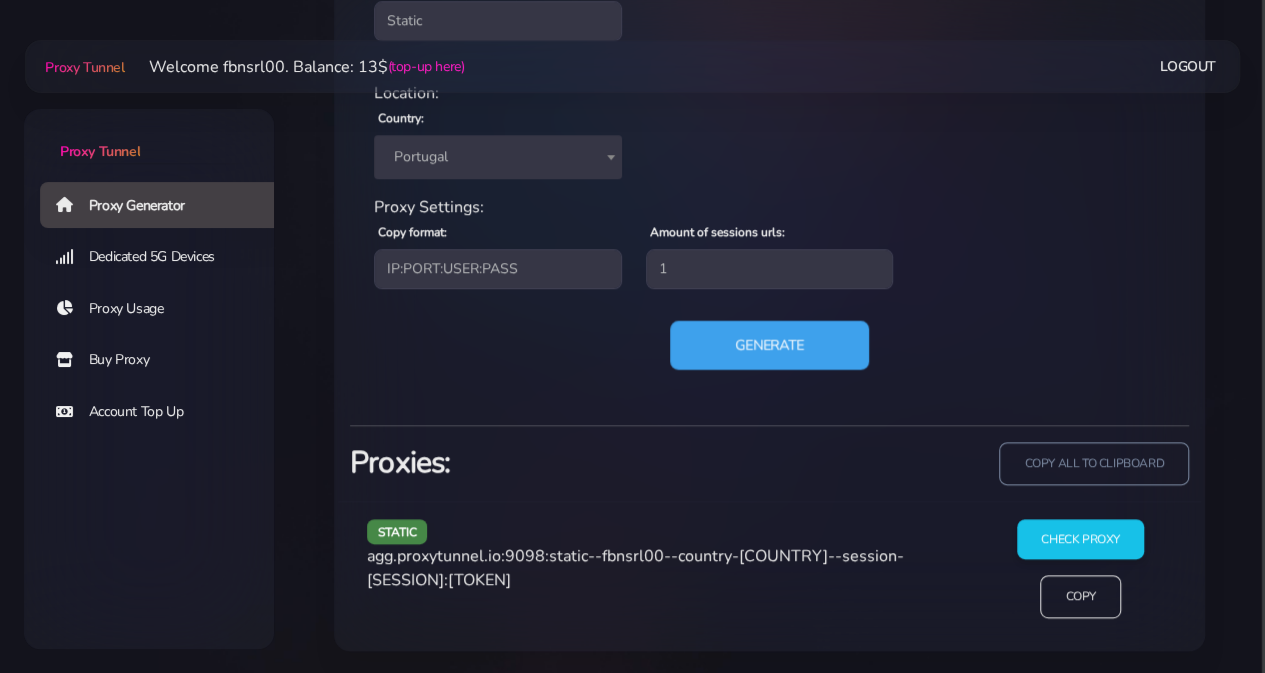 click on "Generate" at bounding box center [769, 345] 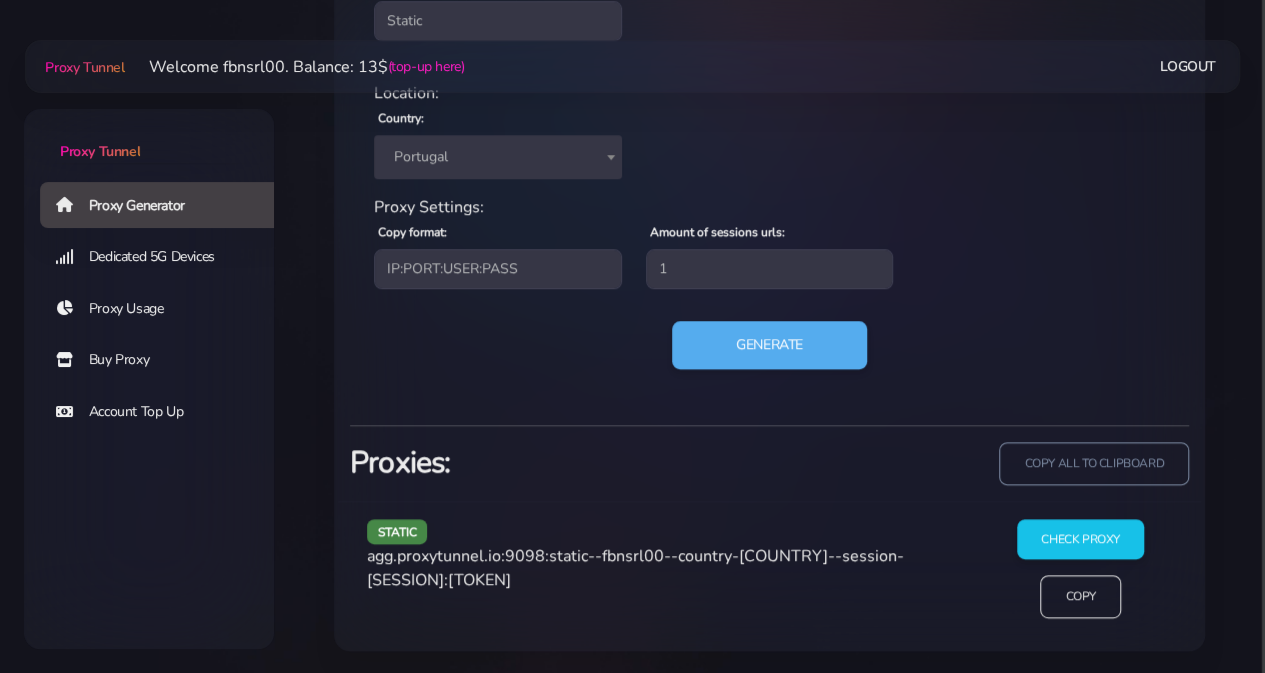 click on "agg.proxytunnel.io:9098:static--fbnsrl00--country-[COUNTRY]--session-[SESSION]:[TOKEN]" at bounding box center [635, 568] 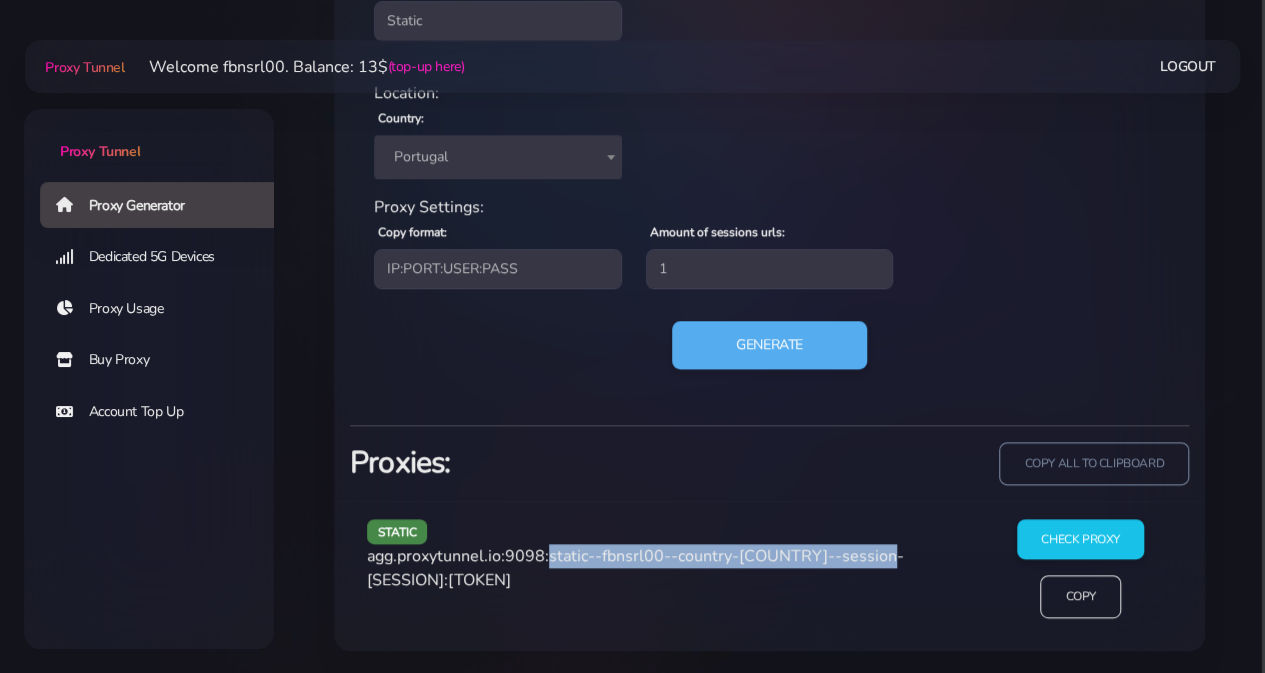 drag, startPoint x: 423, startPoint y: 581, endPoint x: 547, endPoint y: 567, distance: 124.78782 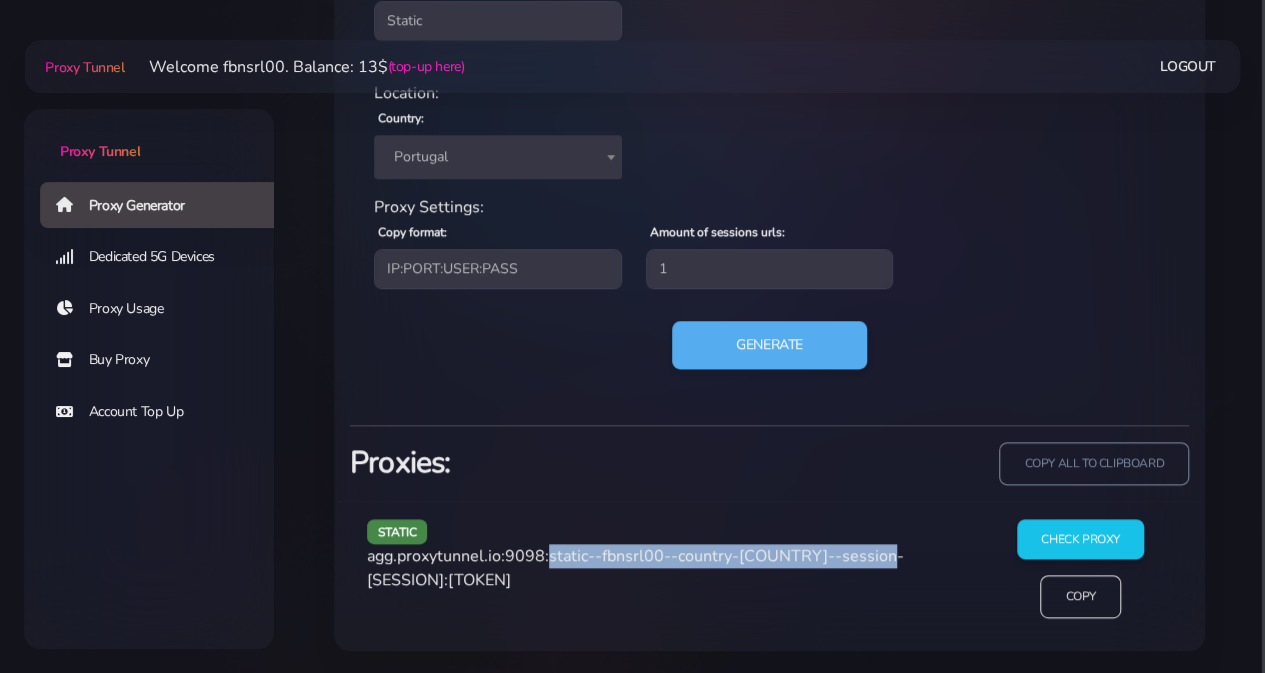 click on "static
agg.proxytunnel.io:9098:static--fbnsrl00--country-[COUNTRY]--session-[SESSION]:[TOKEN]" at bounding box center (666, 577) 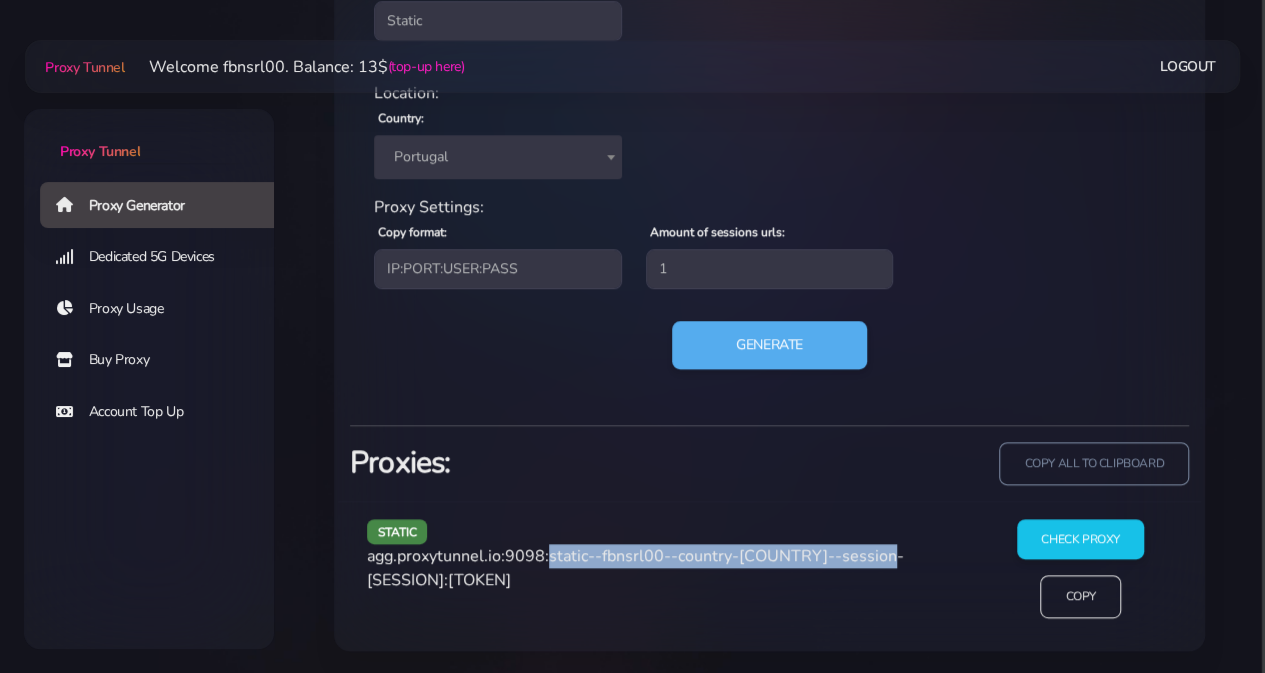 scroll, scrollTop: 700, scrollLeft: 0, axis: vertical 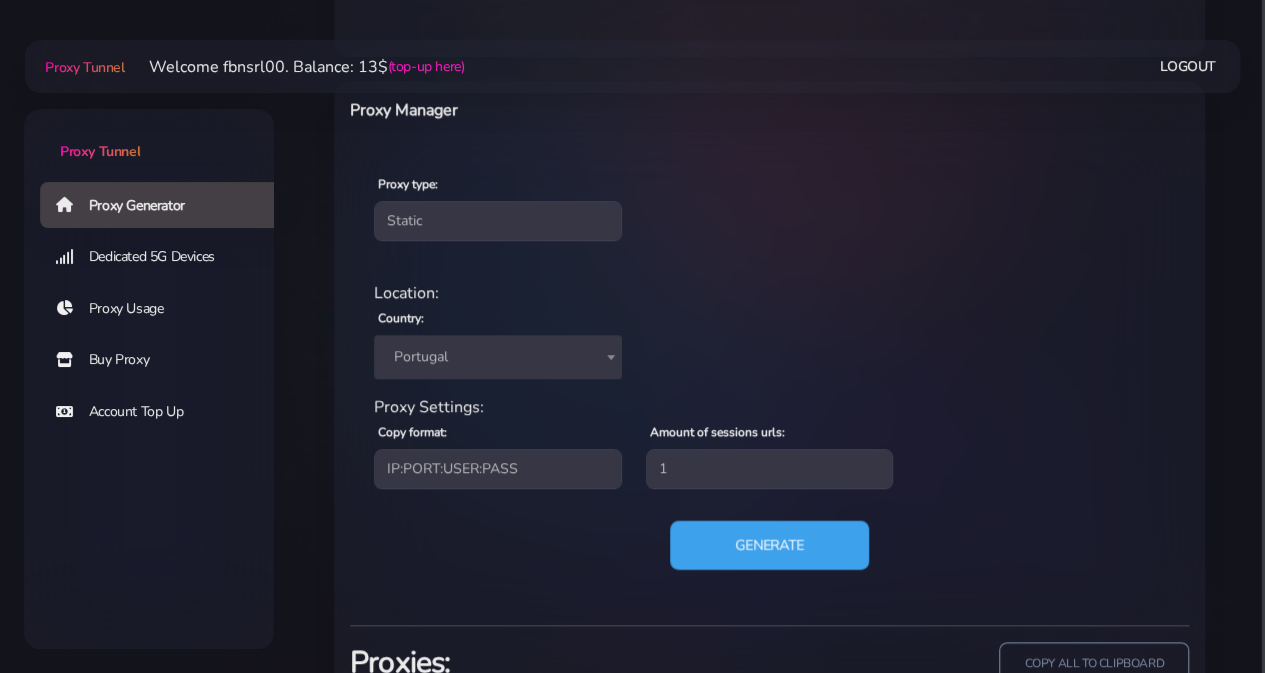 click on "Generate" at bounding box center [769, 545] 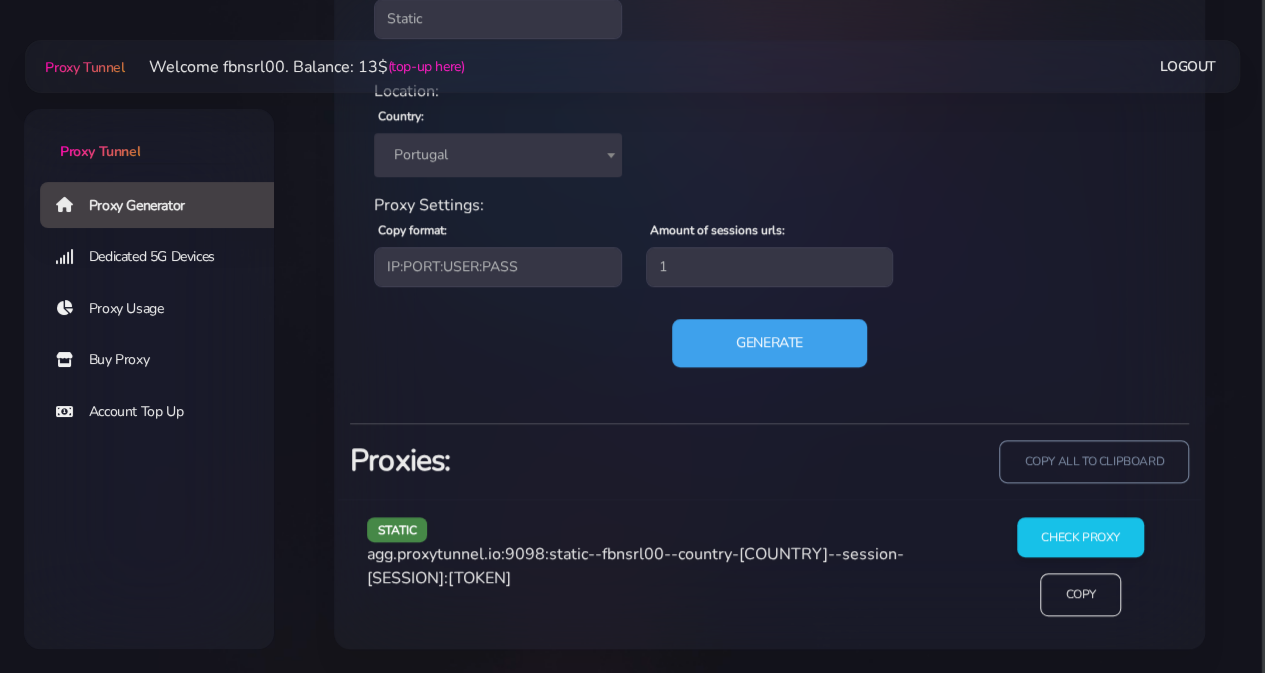 scroll, scrollTop: 900, scrollLeft: 0, axis: vertical 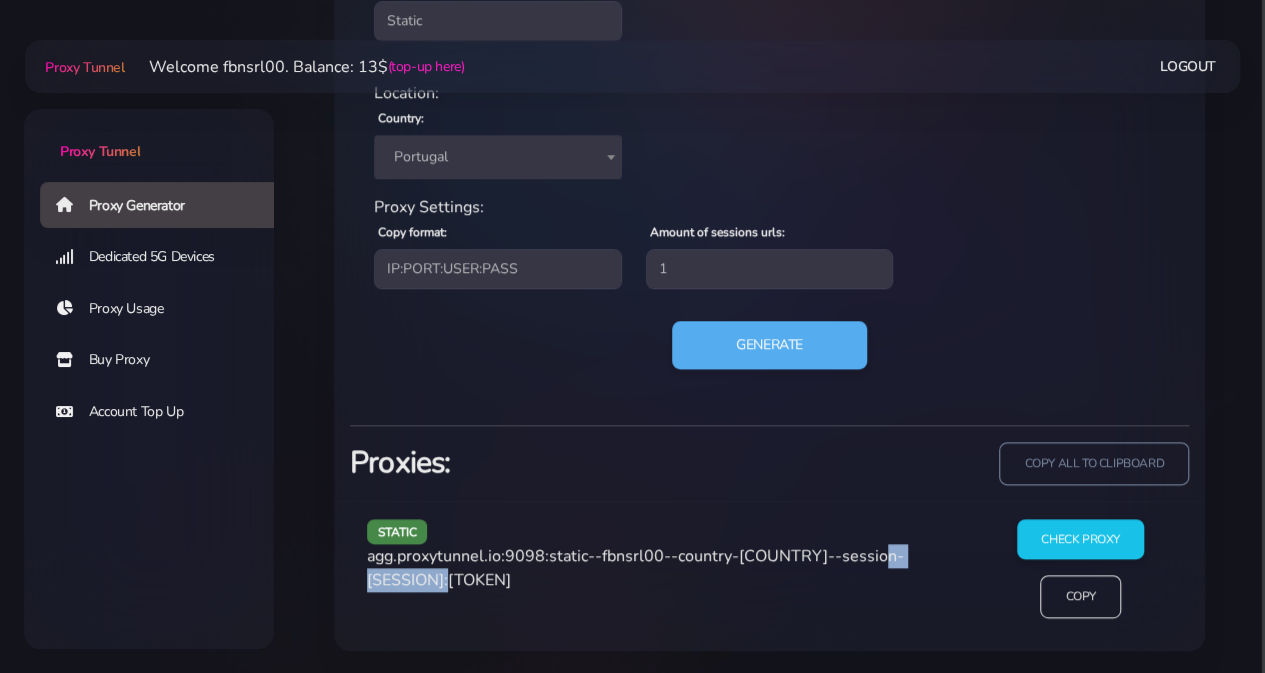 drag, startPoint x: 524, startPoint y: 581, endPoint x: 414, endPoint y: 576, distance: 110.11358 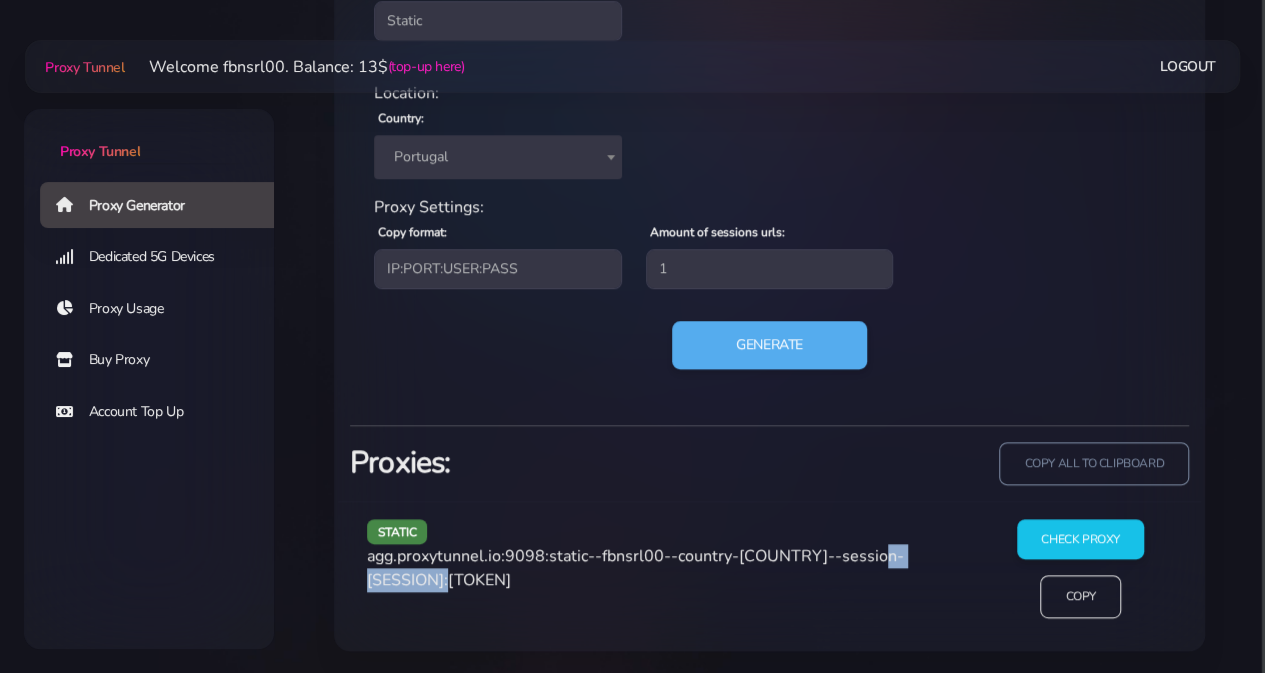 click on "agg.proxytunnel.io:9098:static--fbnsrl00--country-[COUNTRY]--session-[SESSION]:[TOKEN]" at bounding box center [635, 568] 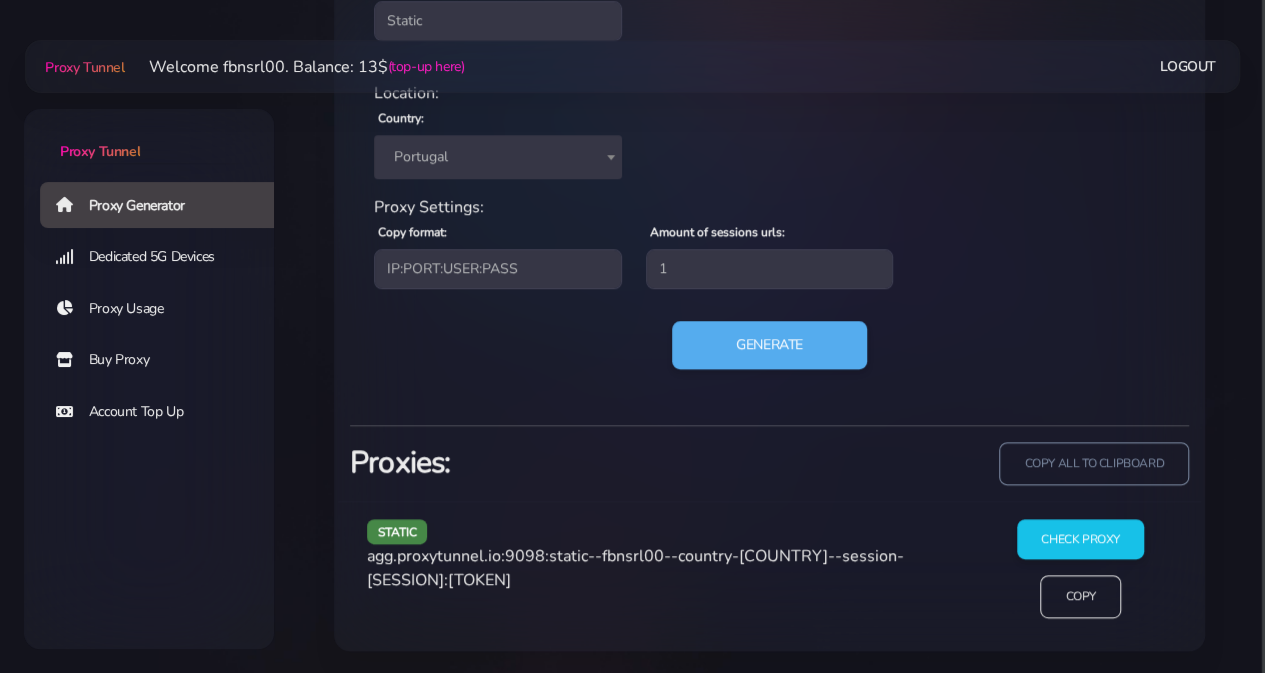 click on "agg.proxytunnel.io:9098:static--fbnsrl00--country-[COUNTRY]--session-[SESSION]:[TOKEN]" at bounding box center (635, 568) 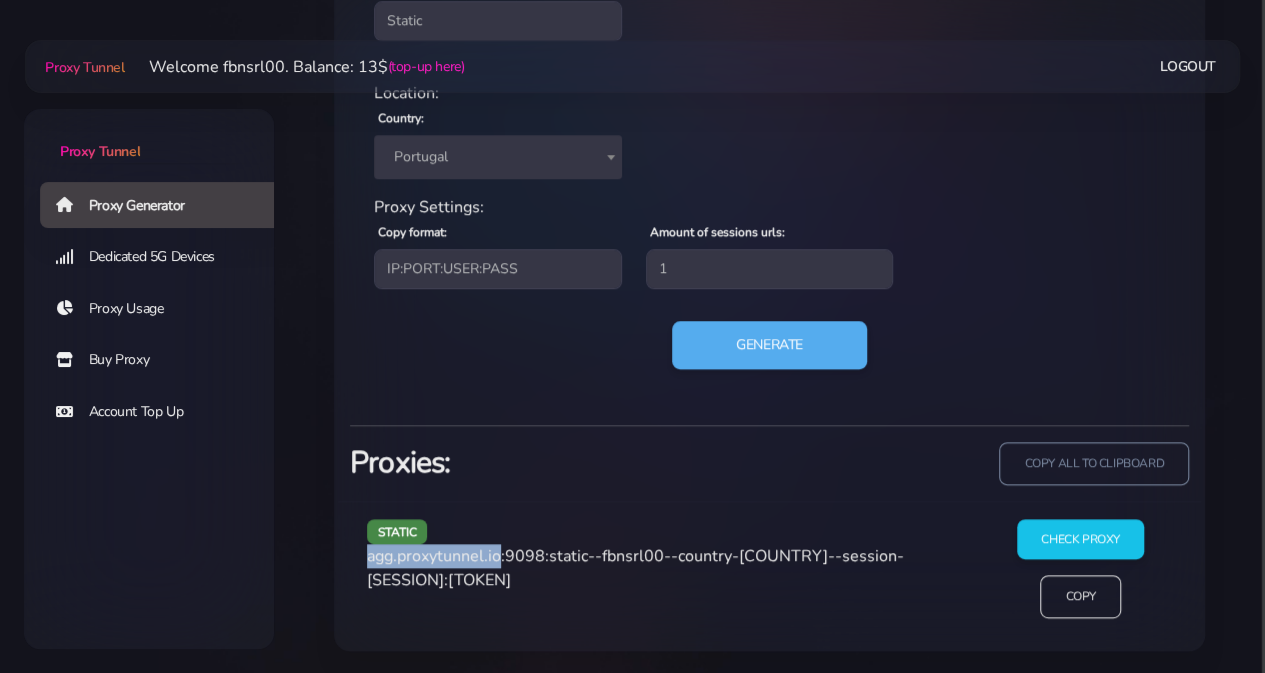 drag, startPoint x: 500, startPoint y: 557, endPoint x: 366, endPoint y: 555, distance: 134.01492 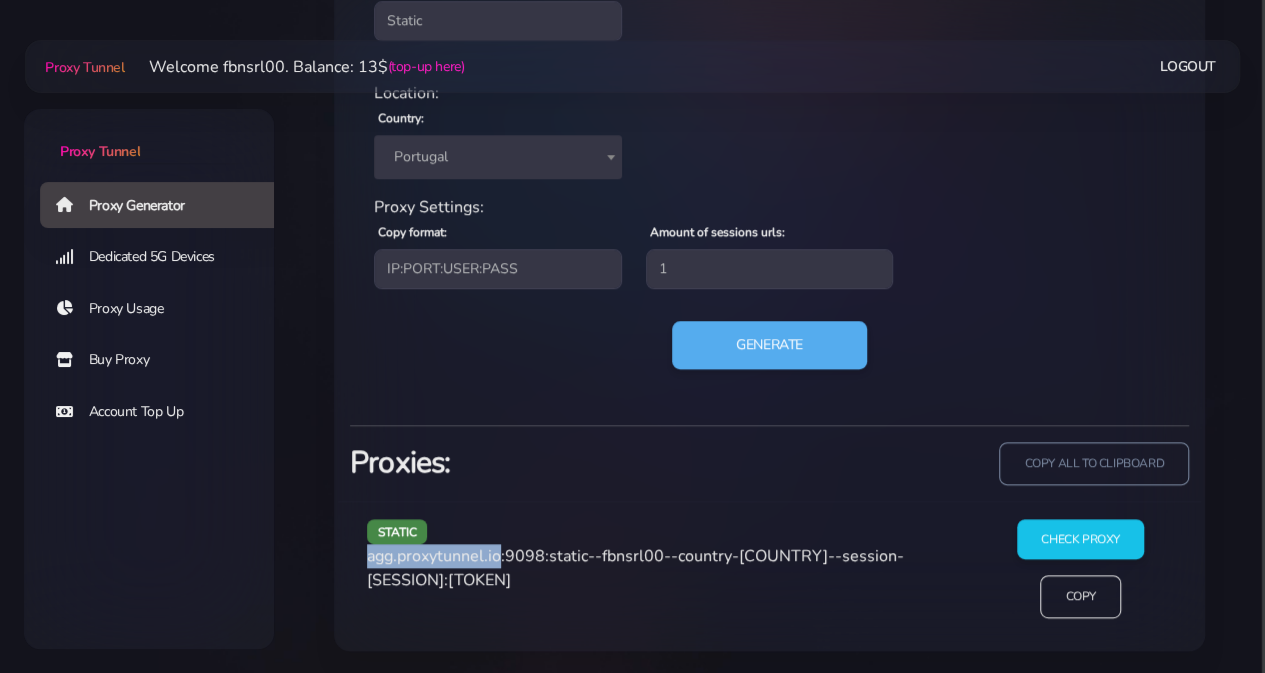 click on "agg.proxytunnel.io:9098:static--fbnsrl00--country-[COUNTRY]--session-[SESSION]:[TOKEN]" at bounding box center [635, 568] 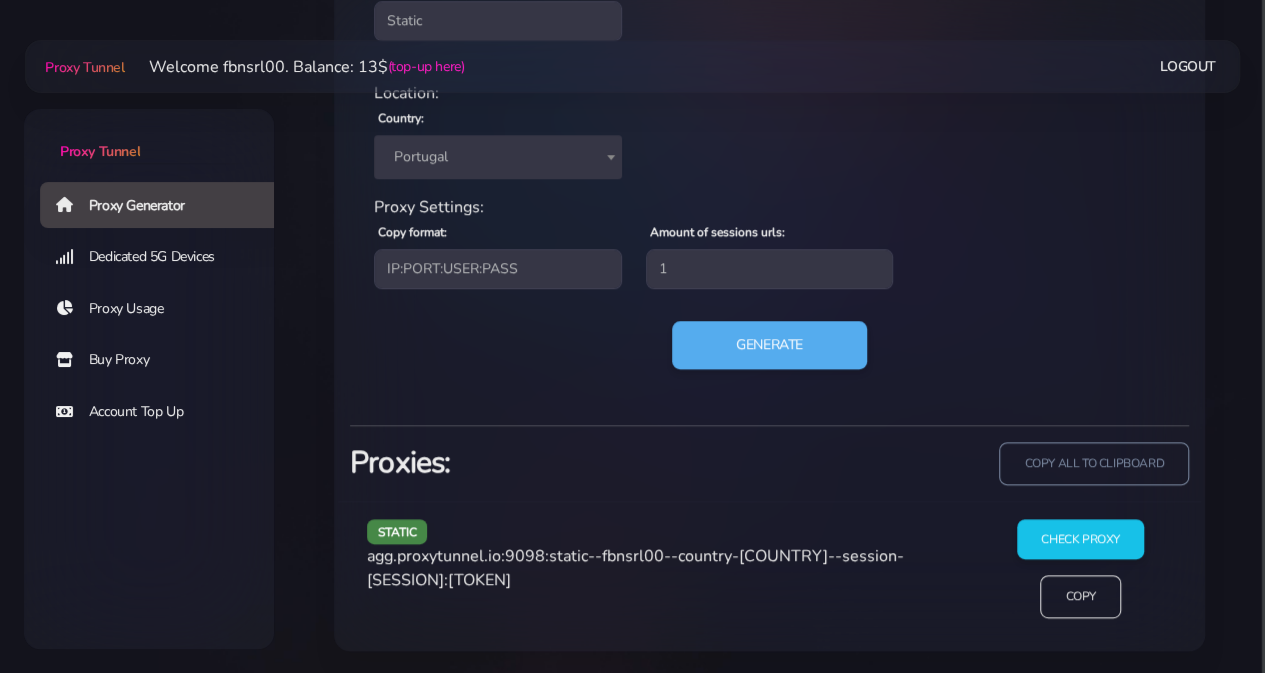 click on "agg.proxytunnel.io:9098:static--fbnsrl00--country-[COUNTRY]--session-[SESSION]:[TOKEN]" at bounding box center (635, 568) 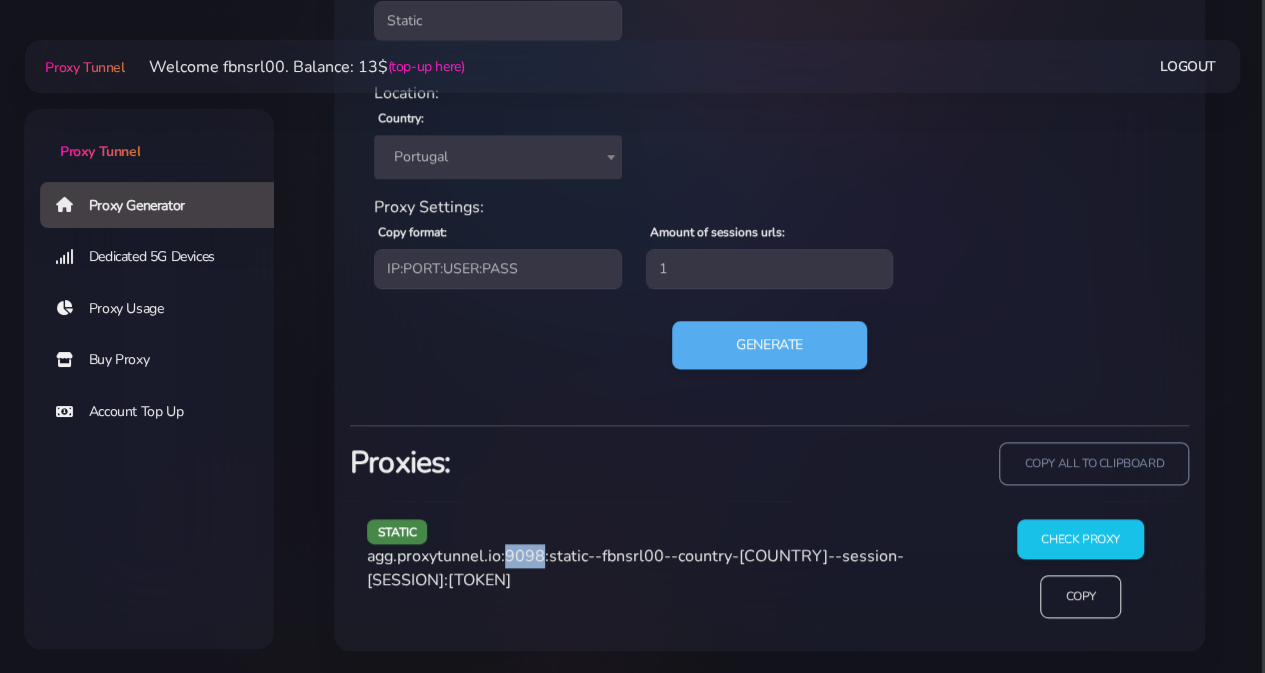 click on "agg.proxytunnel.io:9098:static--fbnsrl00--country-[COUNTRY]--session-[SESSION]:[TOKEN]" at bounding box center (635, 568) 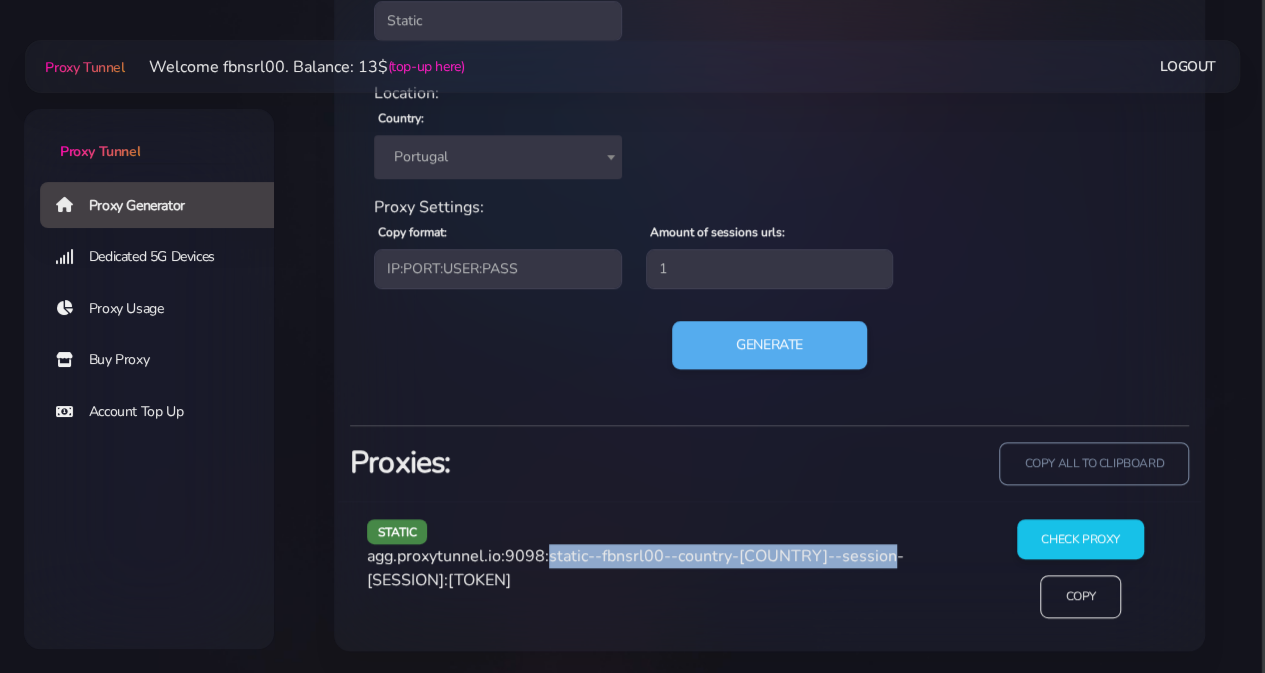 drag, startPoint x: 549, startPoint y: 560, endPoint x: 422, endPoint y: 575, distance: 127.88276 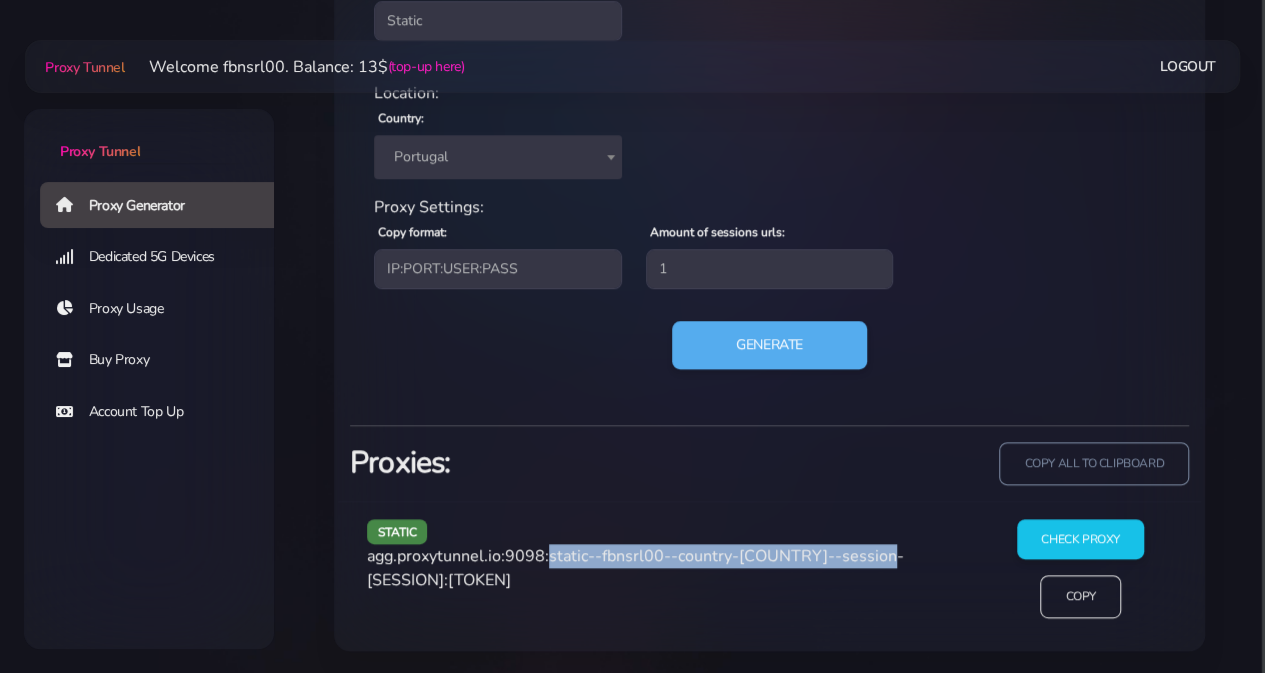 click on "agg.proxytunnel.io:9098:static--fbnsrl00--country-[COUNTRY]--session-[SESSION]:[TOKEN]" at bounding box center [635, 568] 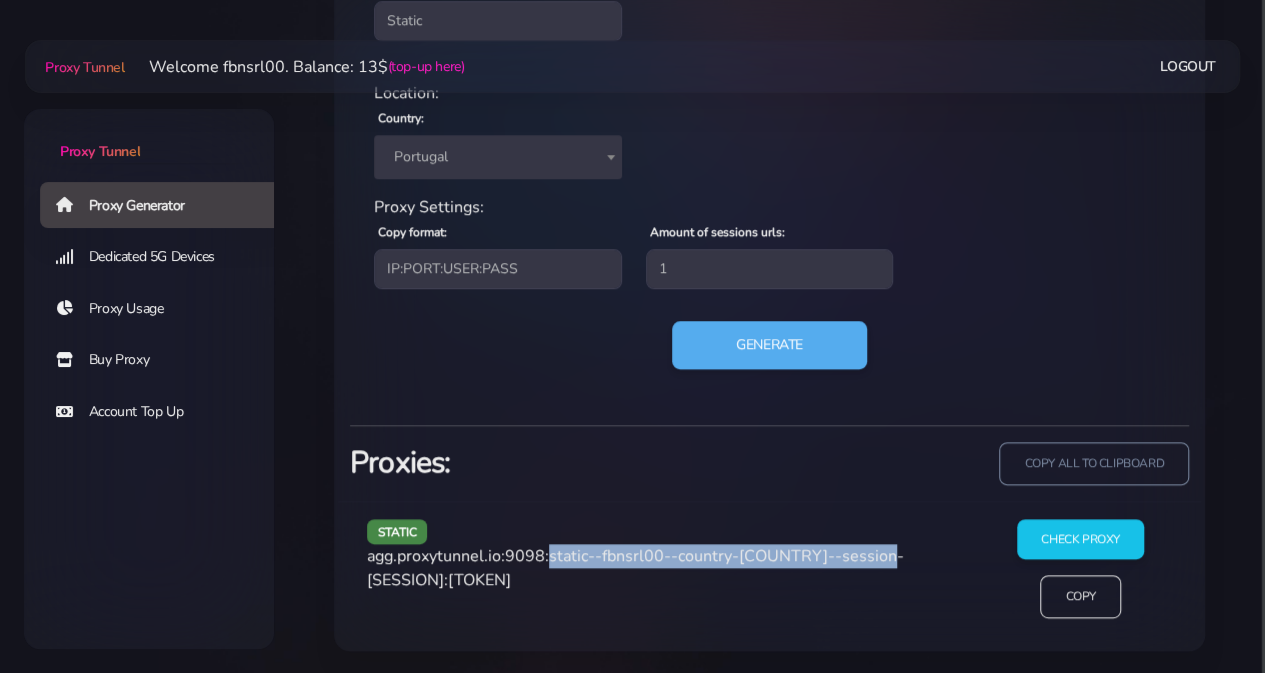 copy on "static--fbnsrl00--country-[COUNTRY]--session-[SESSION]" 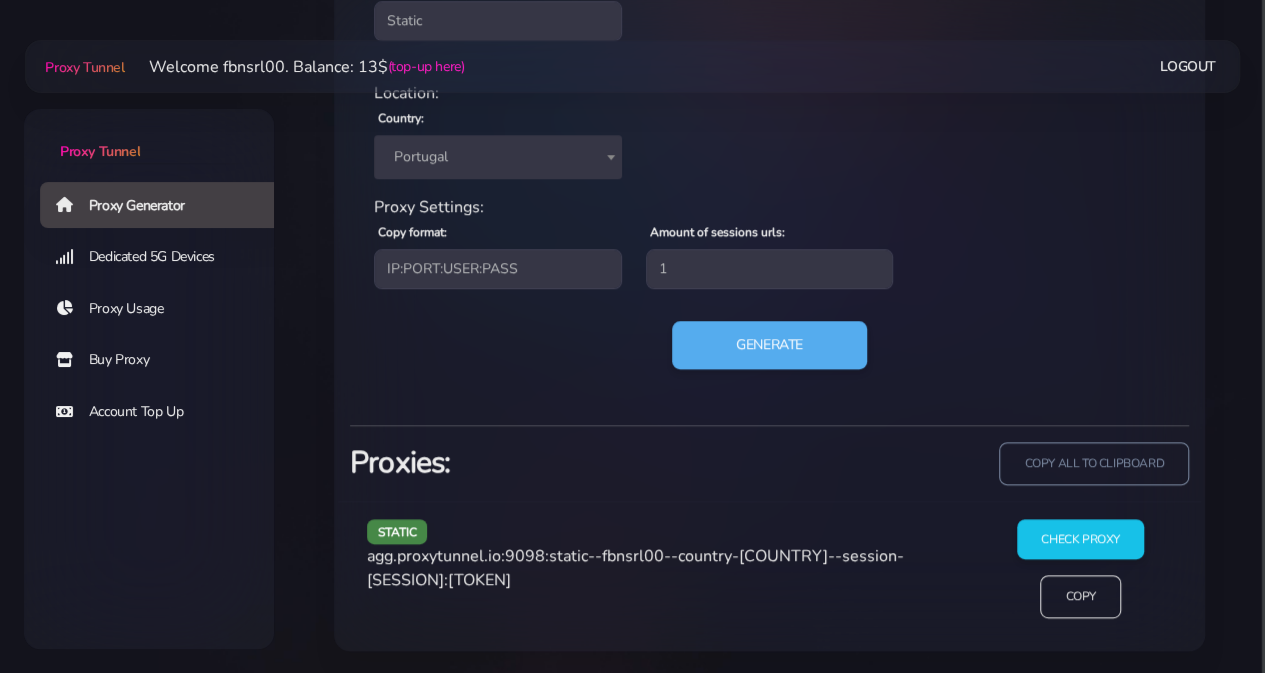 click on "agg.proxytunnel.io:9098:static--fbnsrl00--country-[COUNTRY]--session-[SESSION]:[TOKEN]" at bounding box center (635, 568) 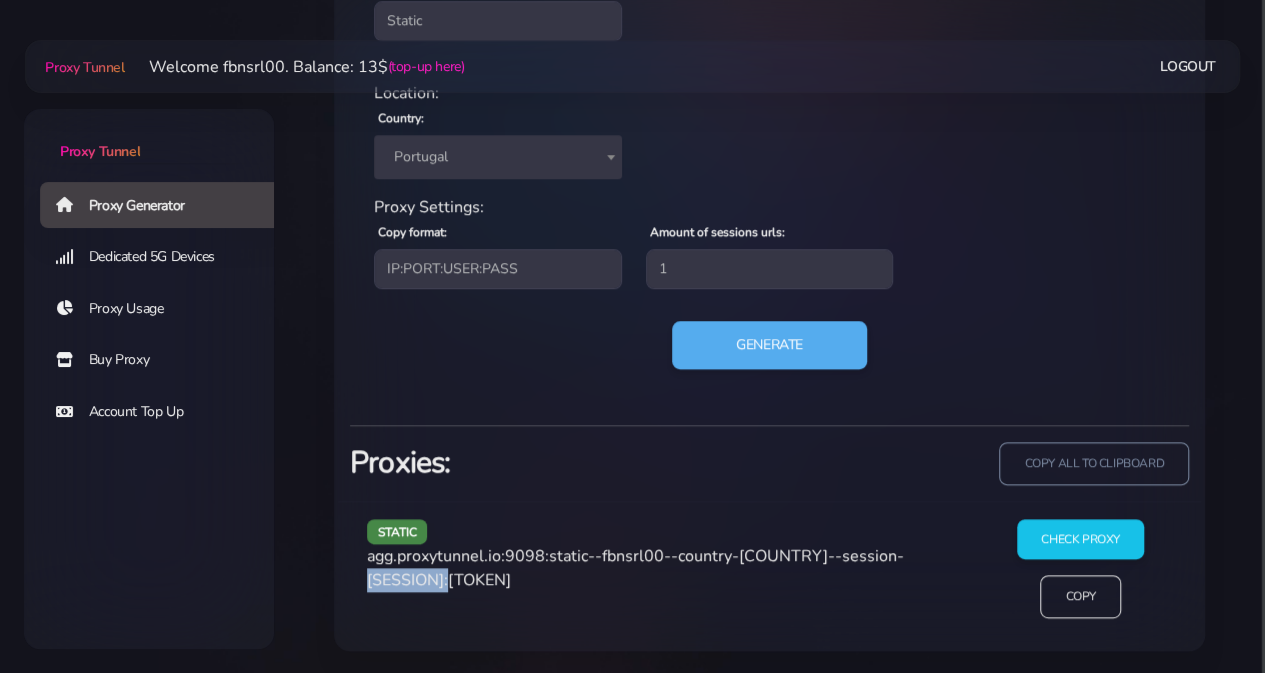 click on "agg.proxytunnel.io:9098:static--fbnsrl00--country-[COUNTRY]--session-[SESSION]:[TOKEN]" at bounding box center [635, 568] 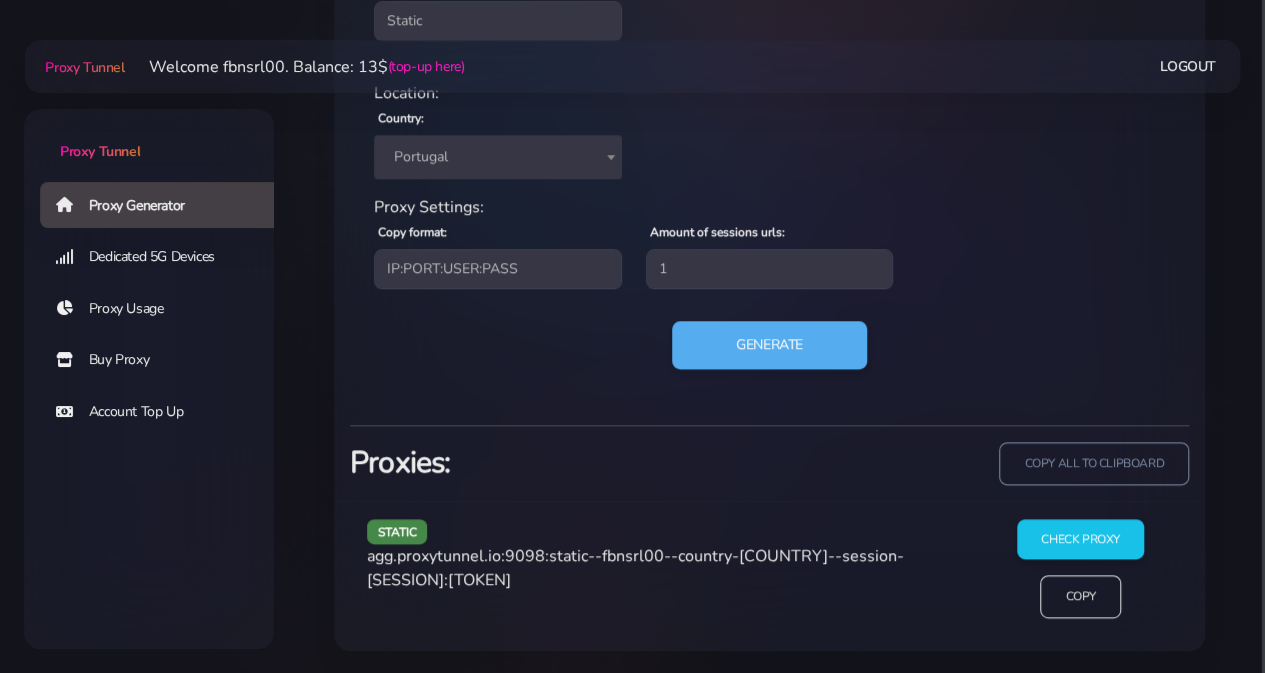 click on "static
agg.proxytunnel.io:9098:static--fbnsrl00--country-[COUNTRY]--session-[SESSION]:[TOKEN]" at bounding box center (666, 577) 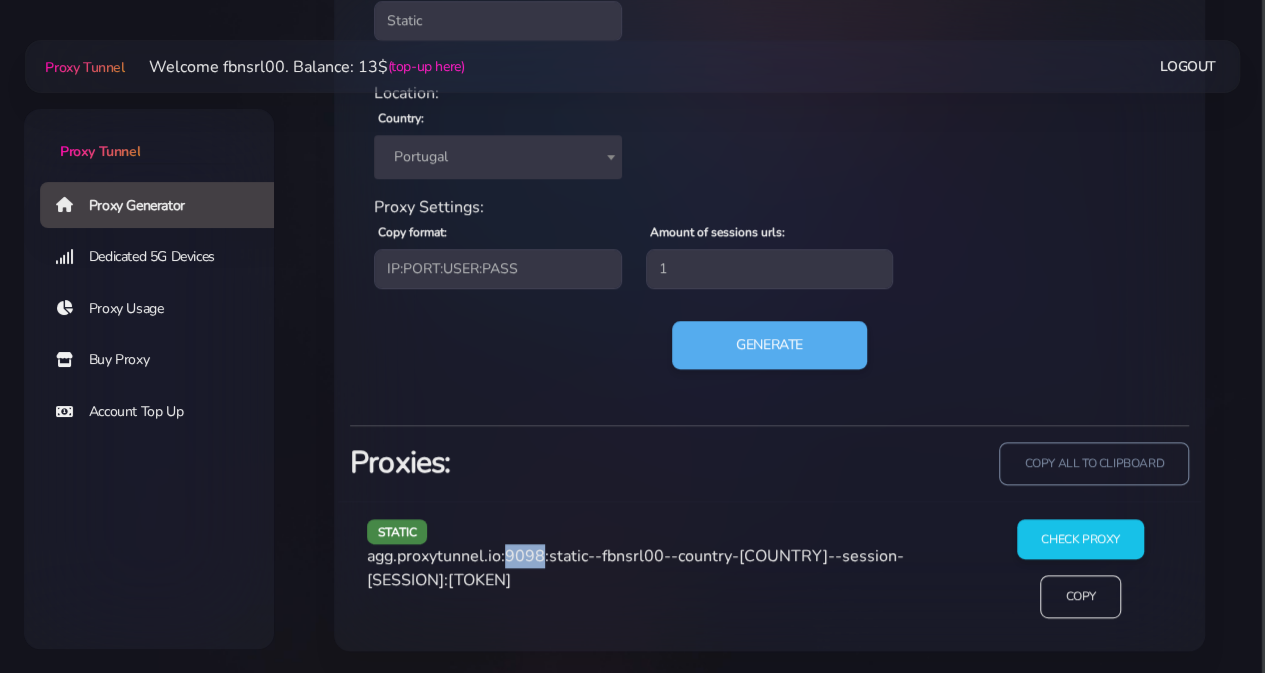 click on "agg.proxytunnel.io:9098:static--fbnsrl00--country-[COUNTRY]--session-[SESSION]:[TOKEN]" at bounding box center (635, 568) 